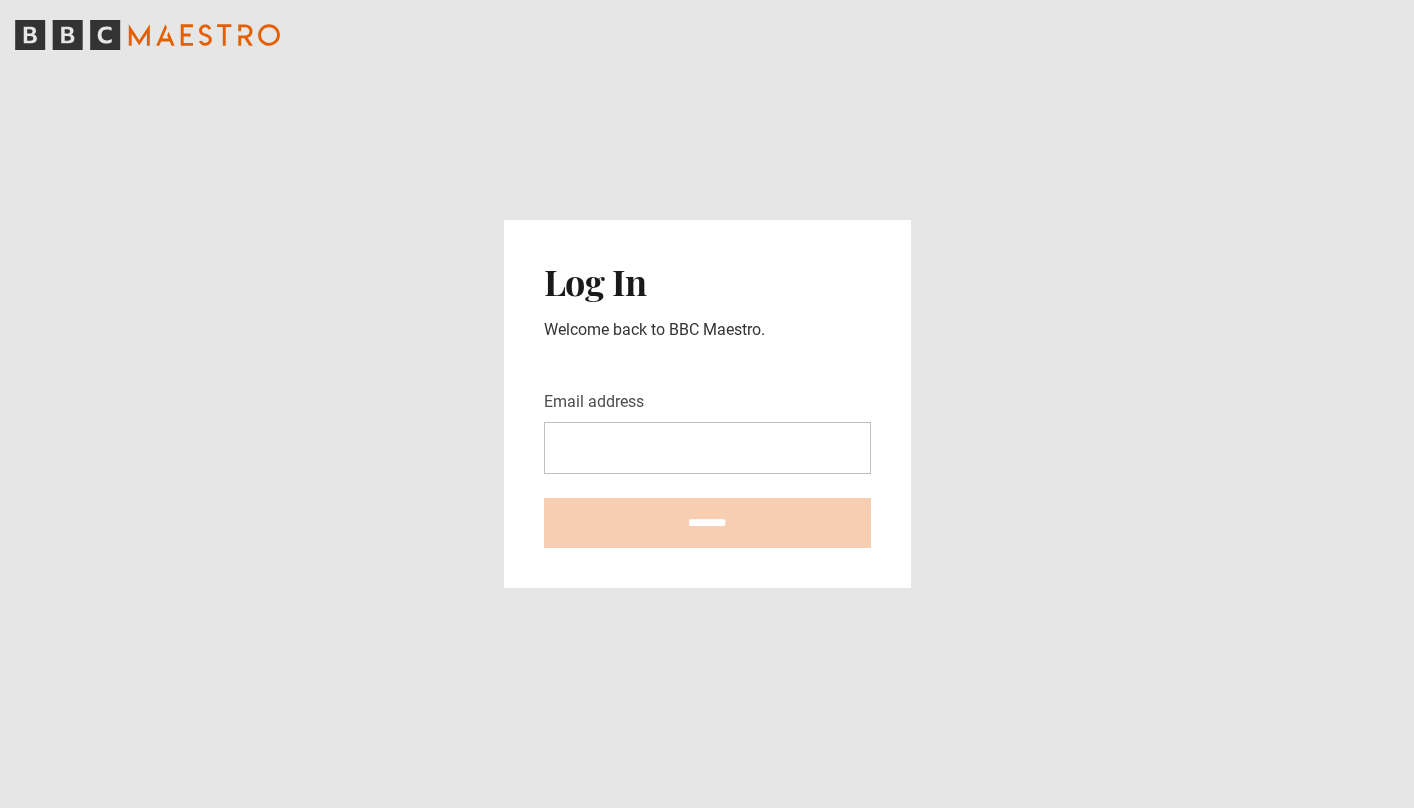 scroll, scrollTop: 0, scrollLeft: 0, axis: both 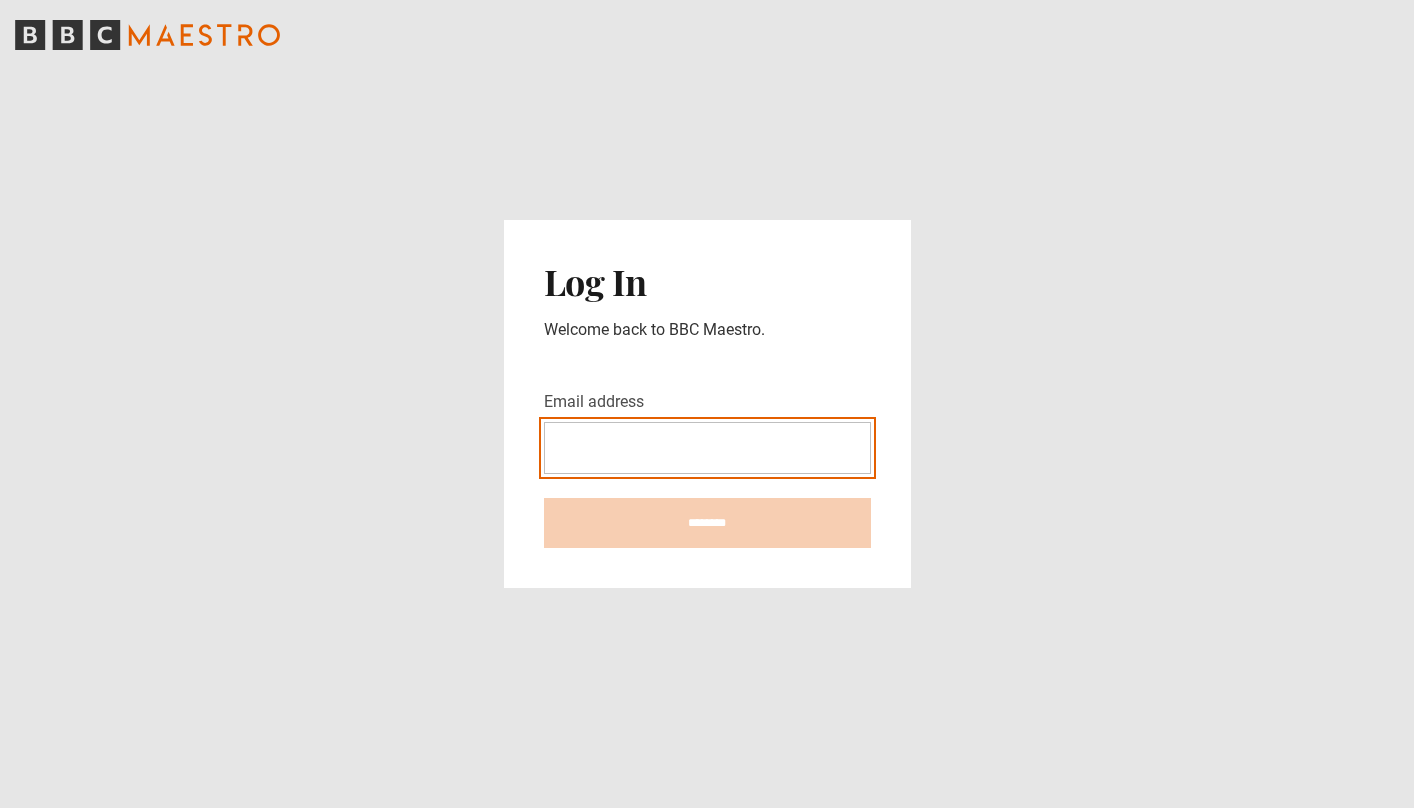 type on "**********" 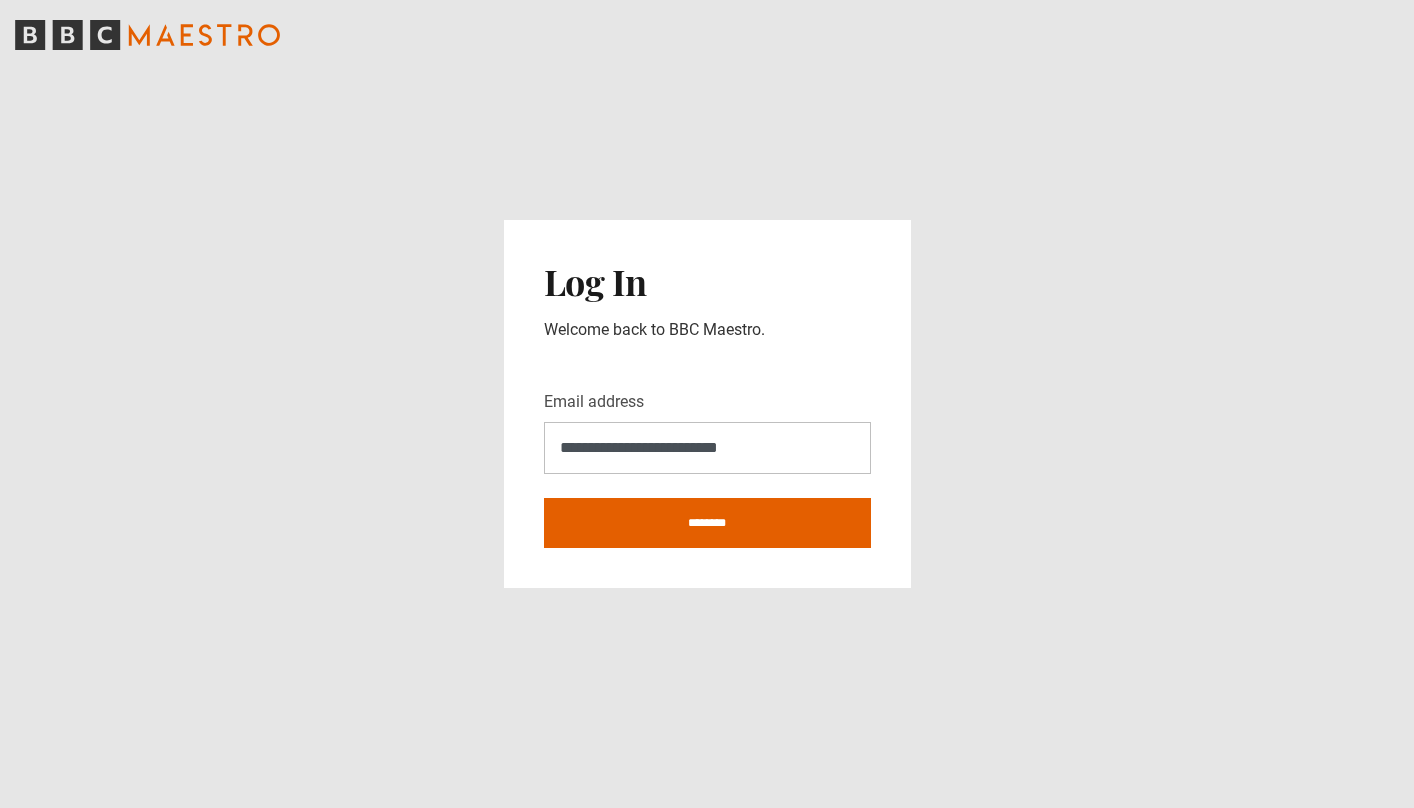 click on "********" at bounding box center (707, 523) 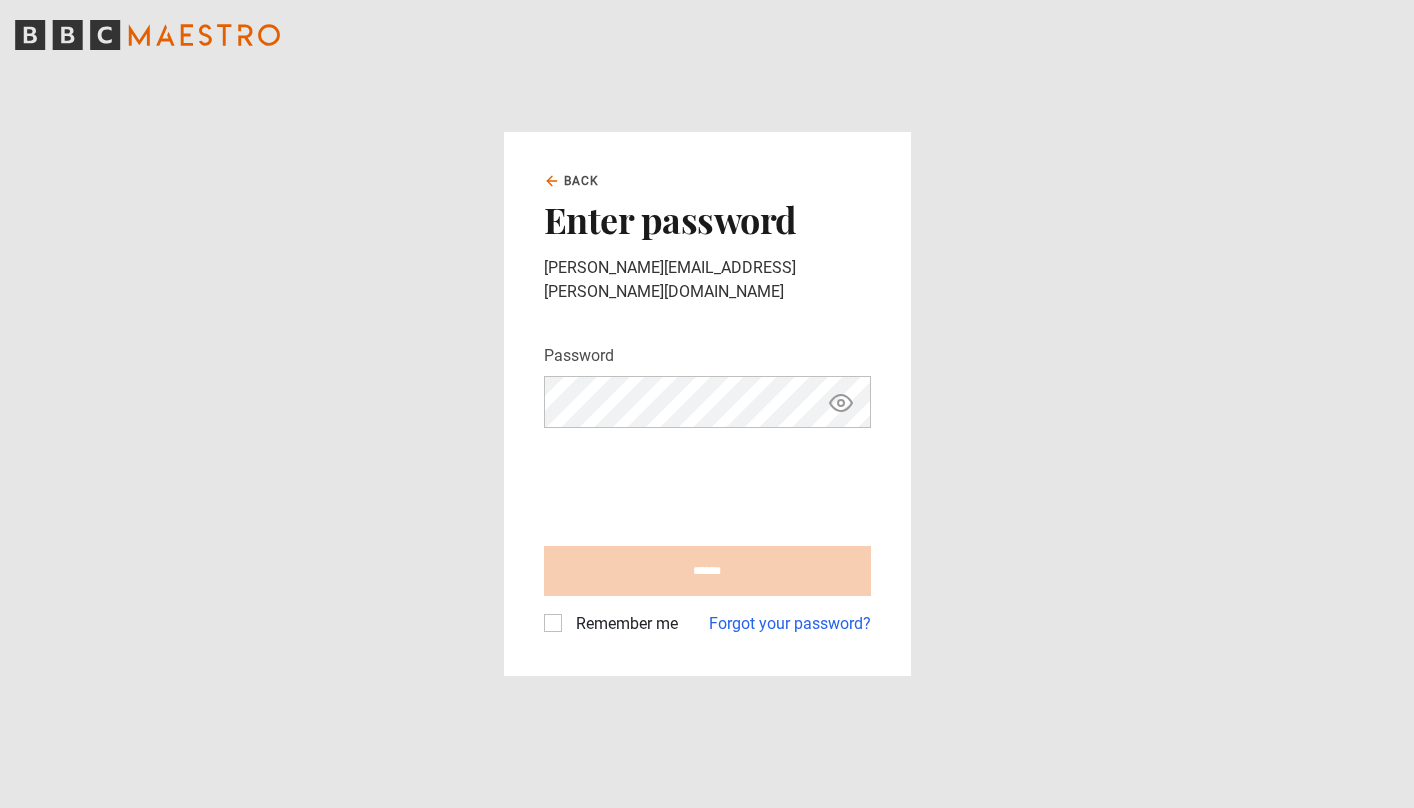 scroll, scrollTop: 0, scrollLeft: 0, axis: both 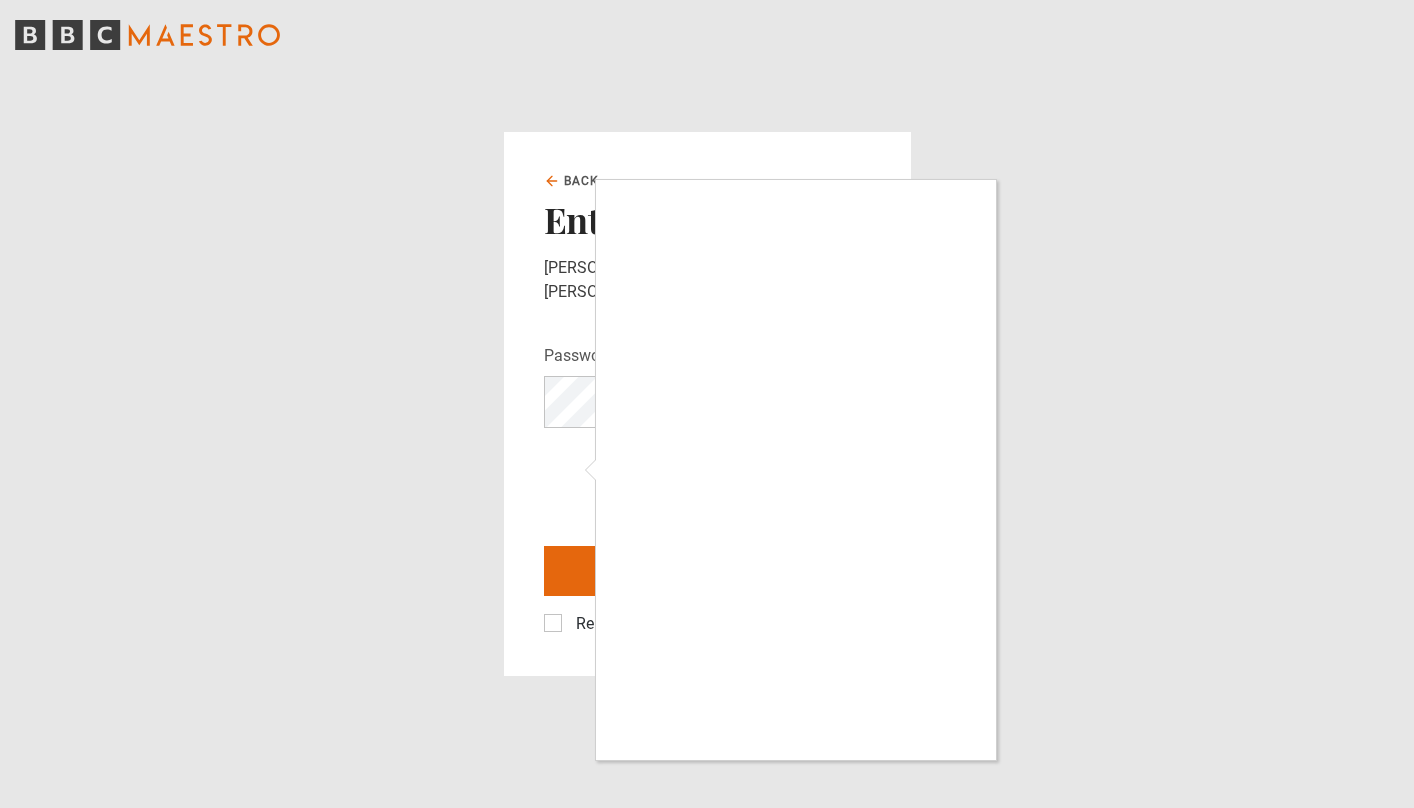 click at bounding box center [707, 404] 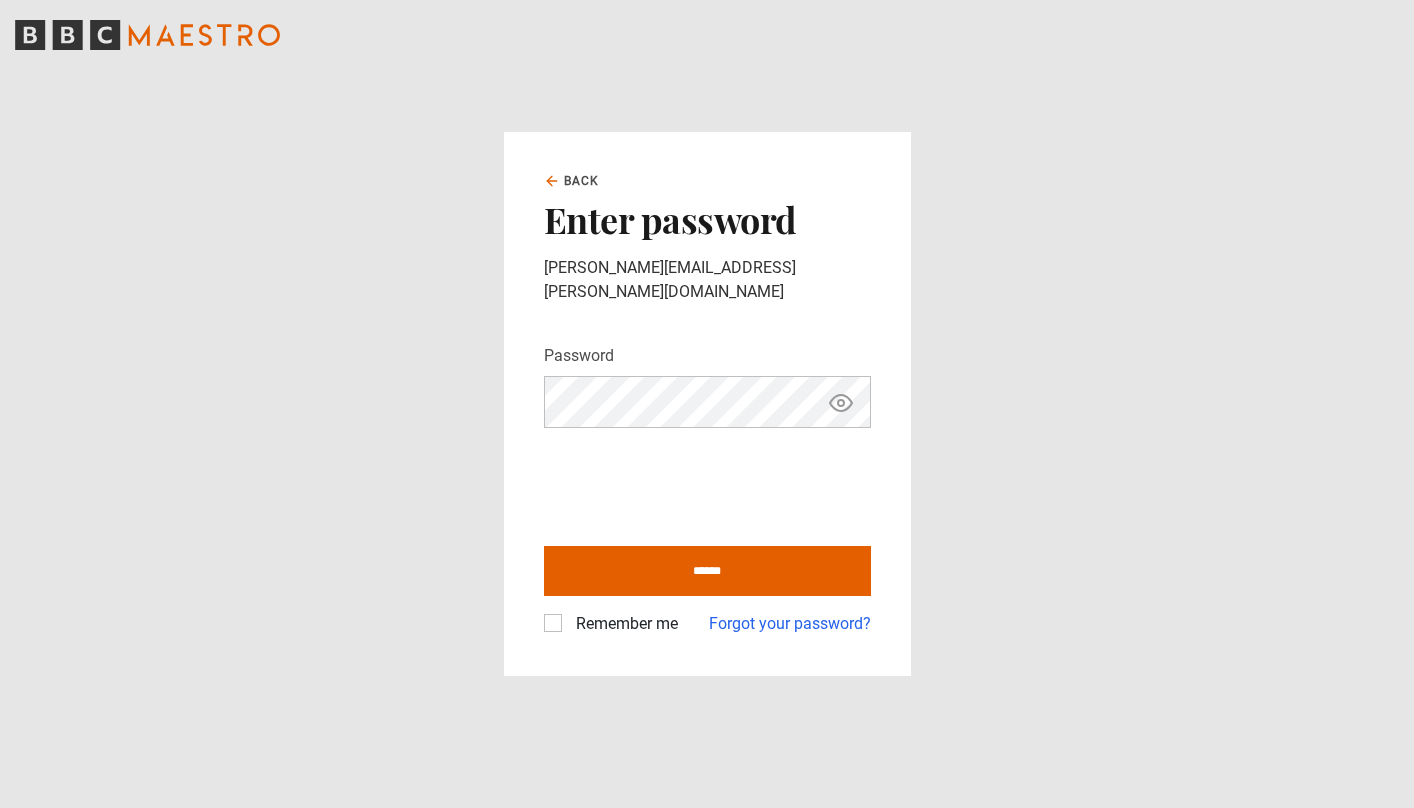 click on "Remember me" at bounding box center (623, 624) 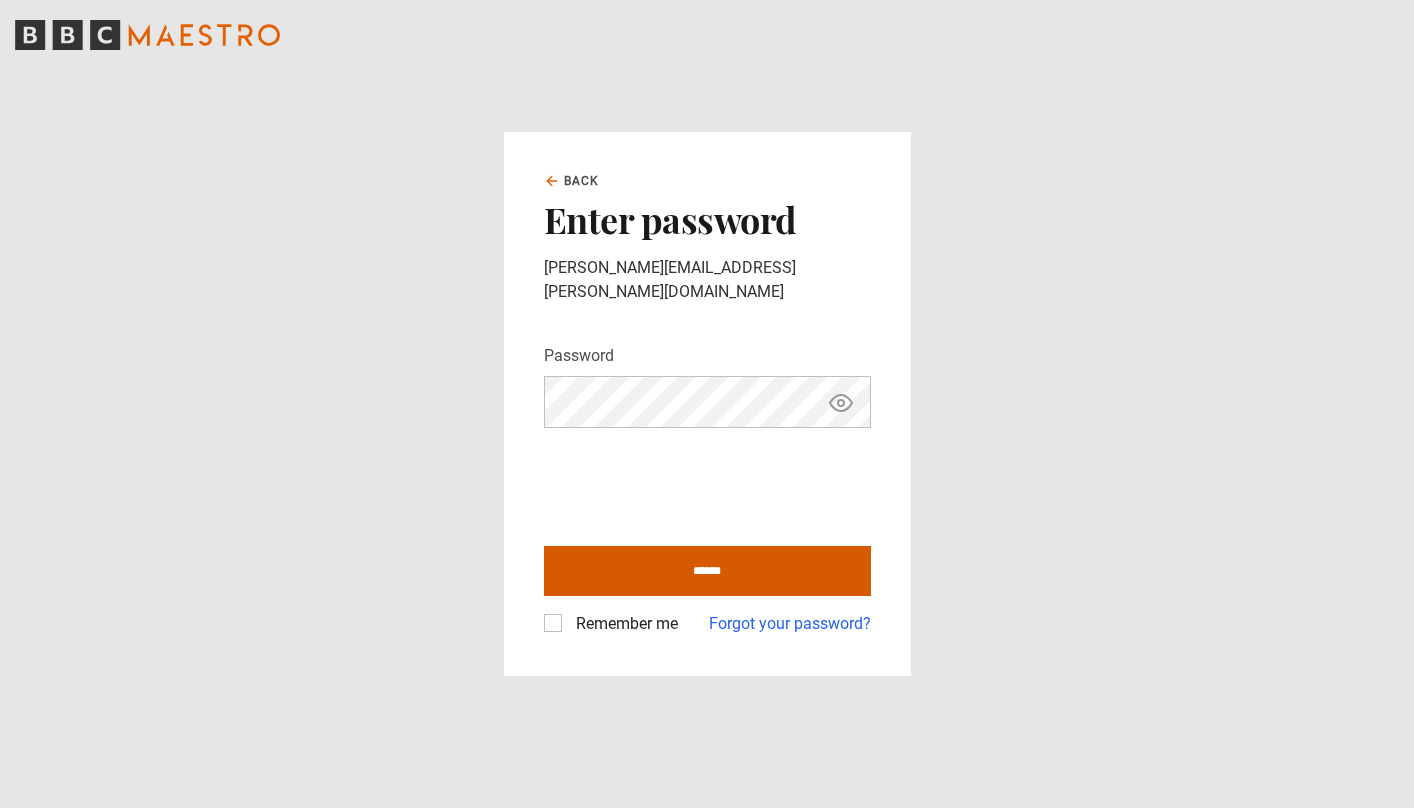 click on "******" at bounding box center (707, 571) 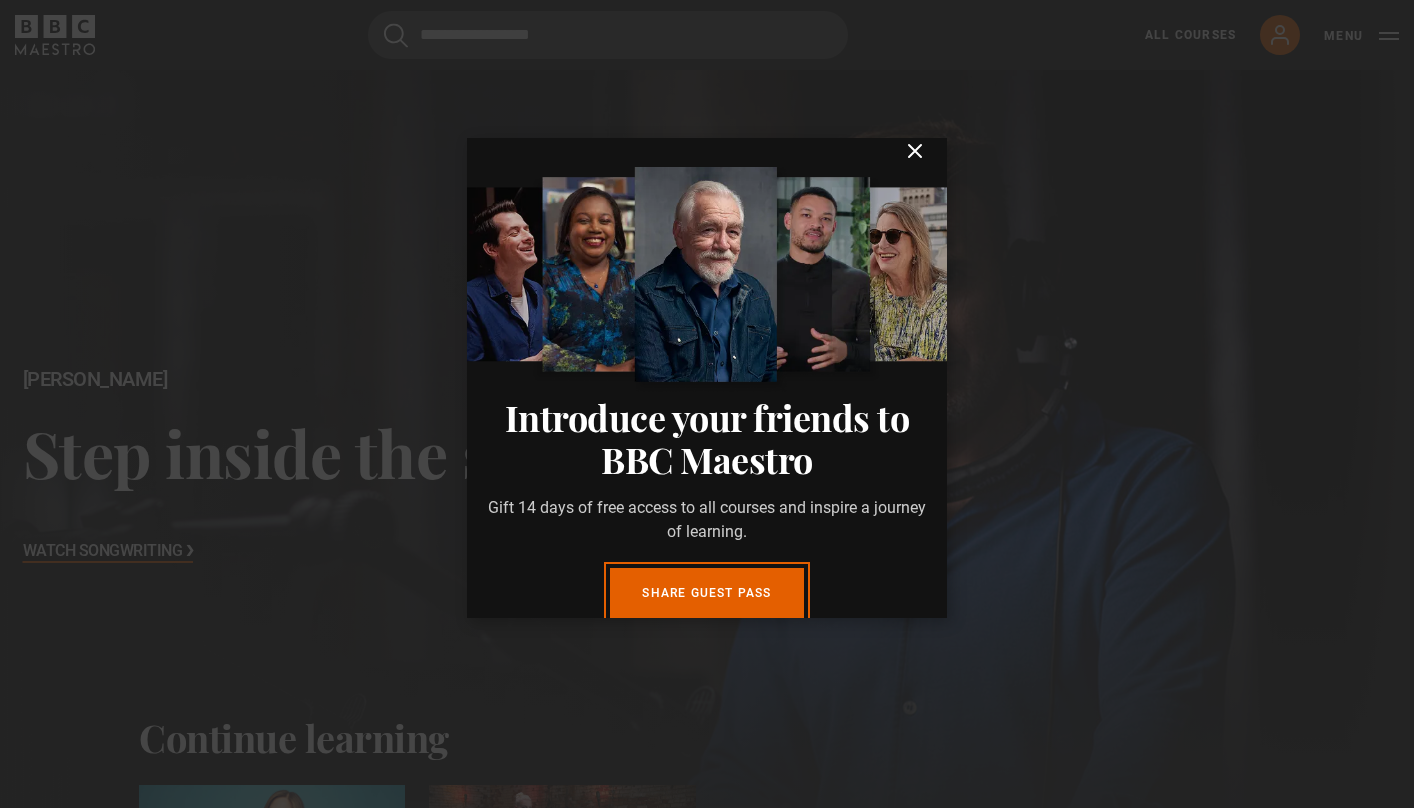scroll, scrollTop: 0, scrollLeft: 0, axis: both 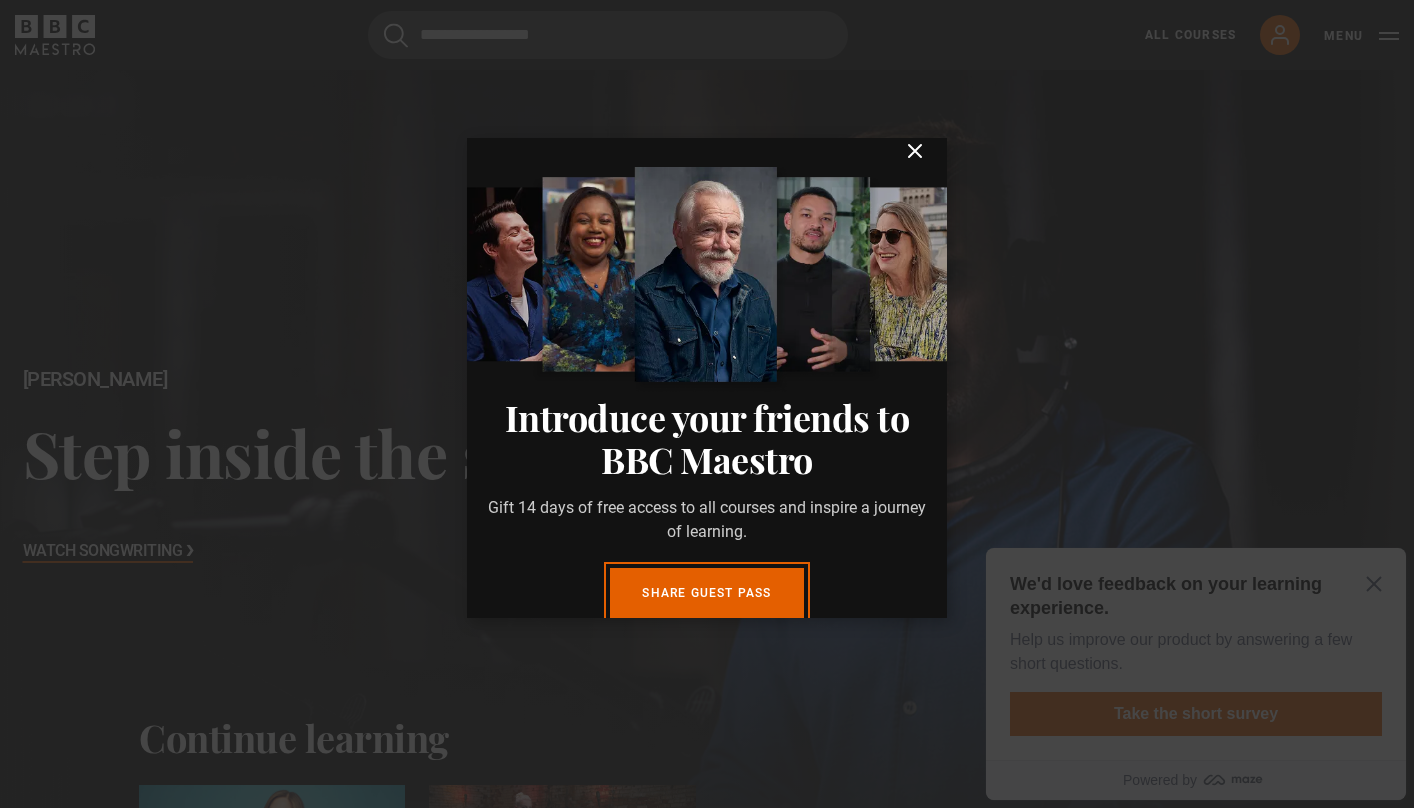 click 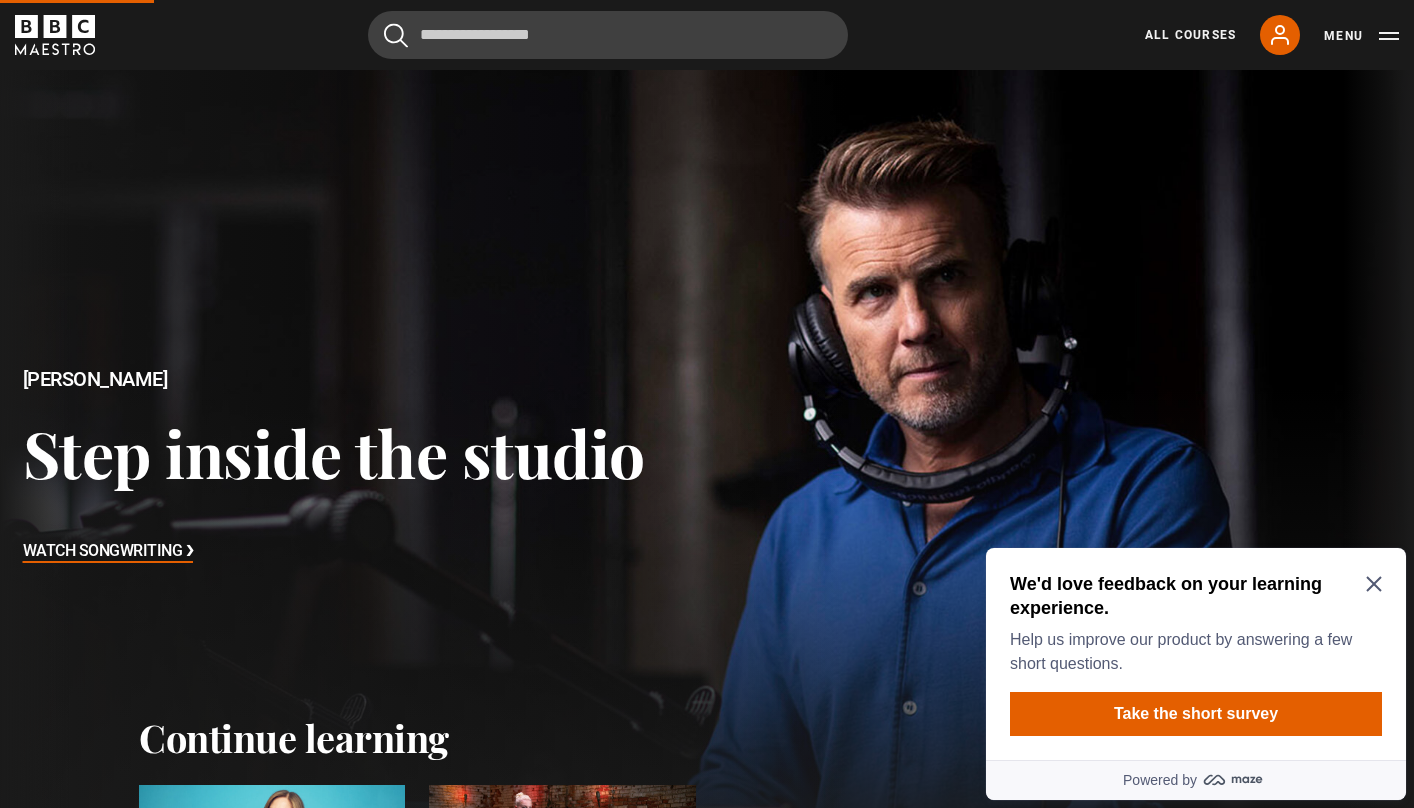 click 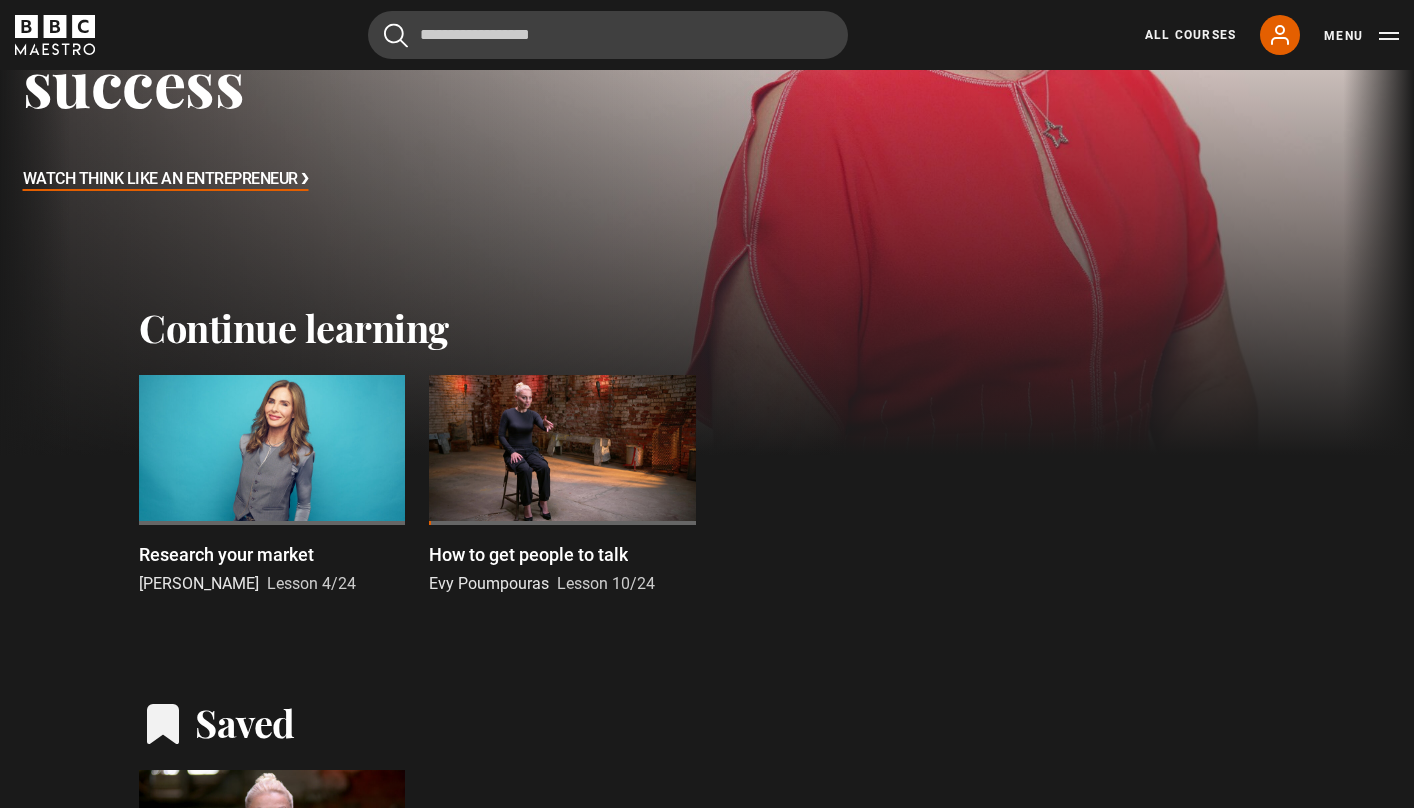 scroll, scrollTop: 422, scrollLeft: 0, axis: vertical 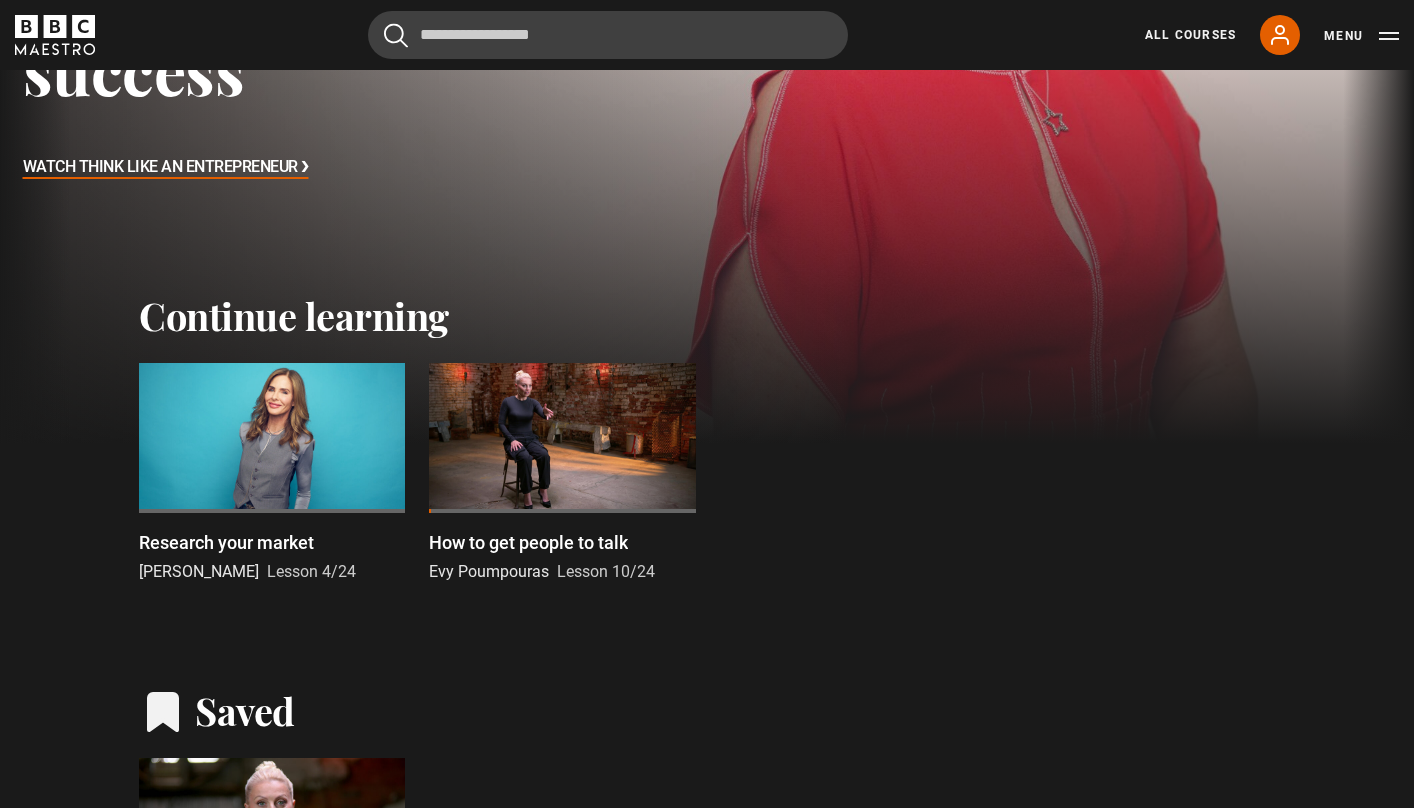 click at bounding box center [562, 438] 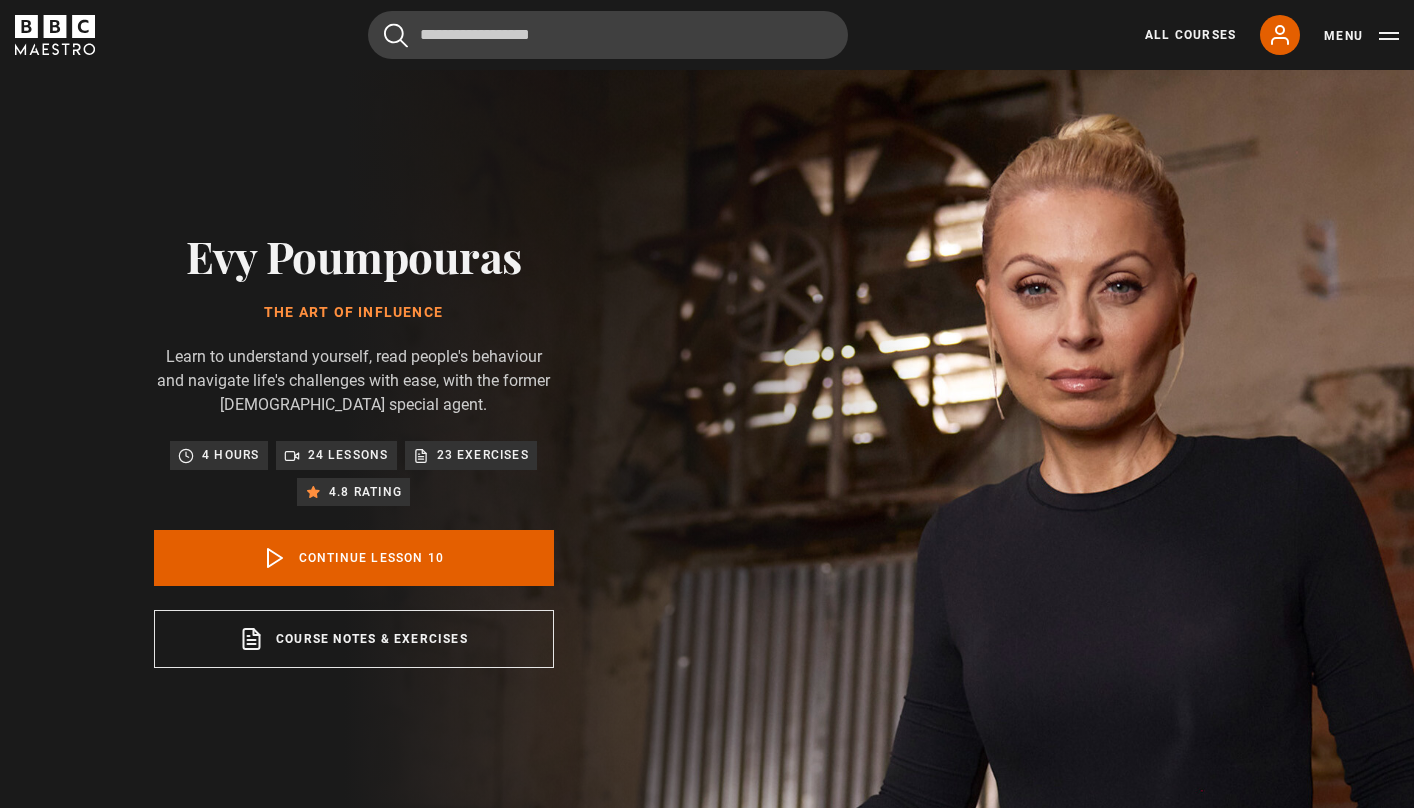 scroll, scrollTop: 826, scrollLeft: 0, axis: vertical 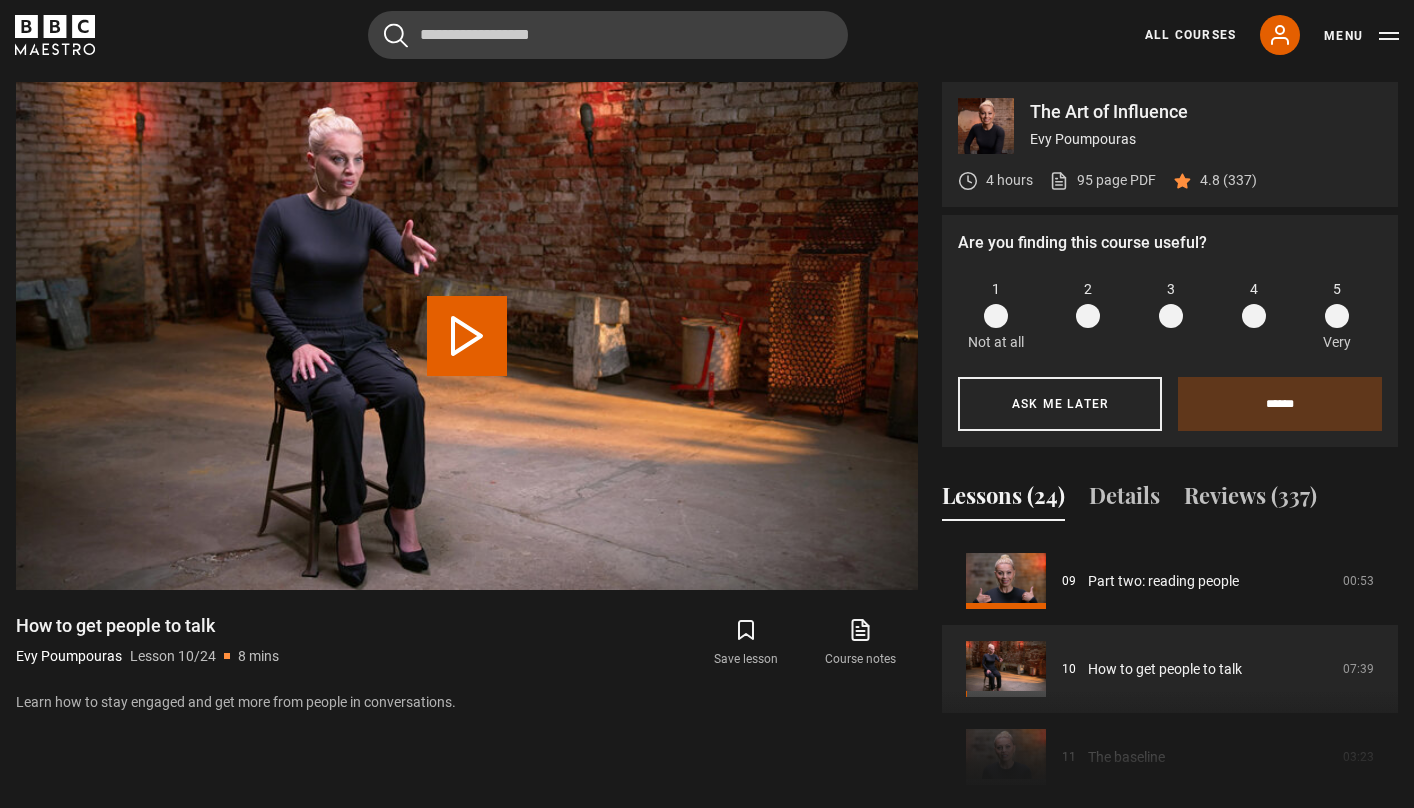 click 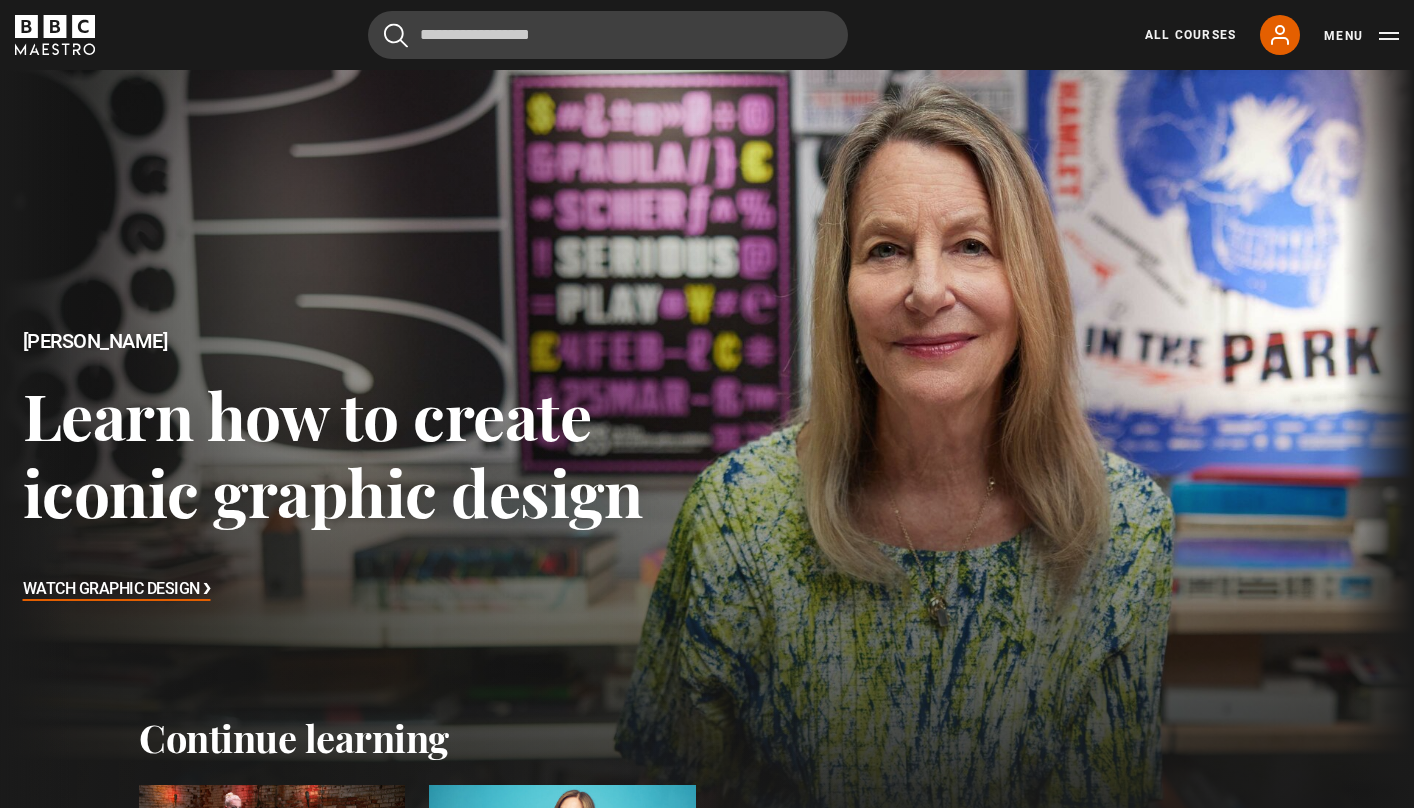 scroll, scrollTop: 0, scrollLeft: 0, axis: both 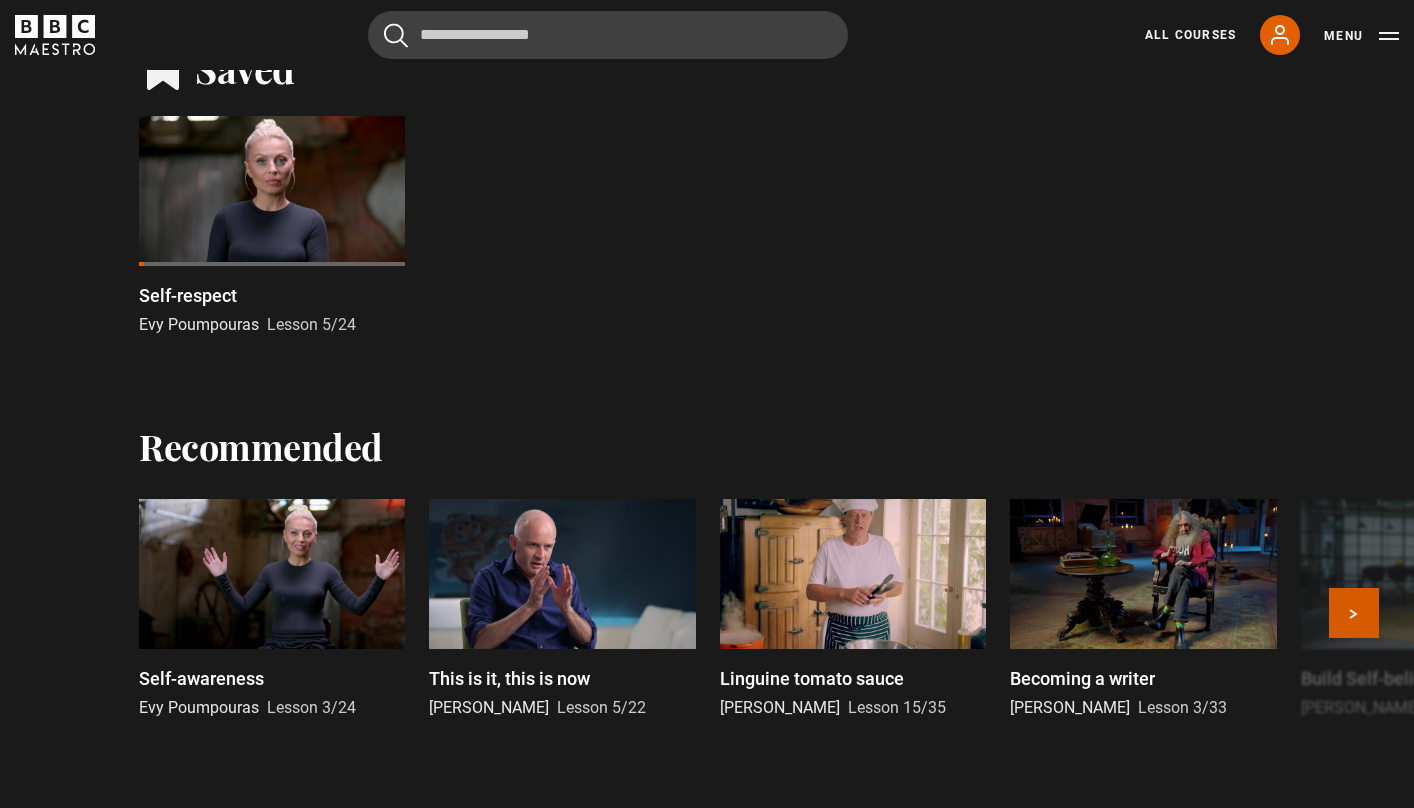 click on "Next" at bounding box center (1354, 613) 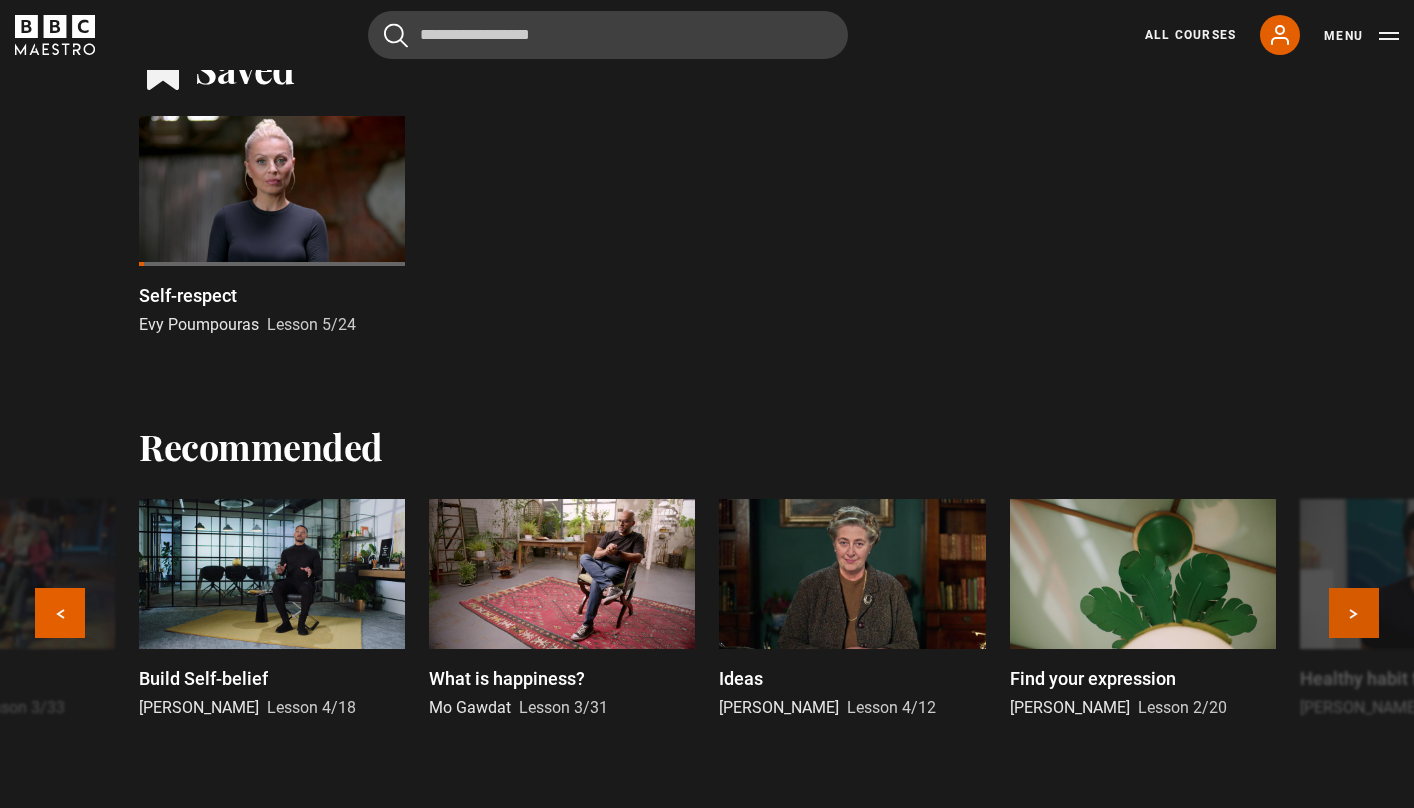 click on "Next" at bounding box center [1354, 613] 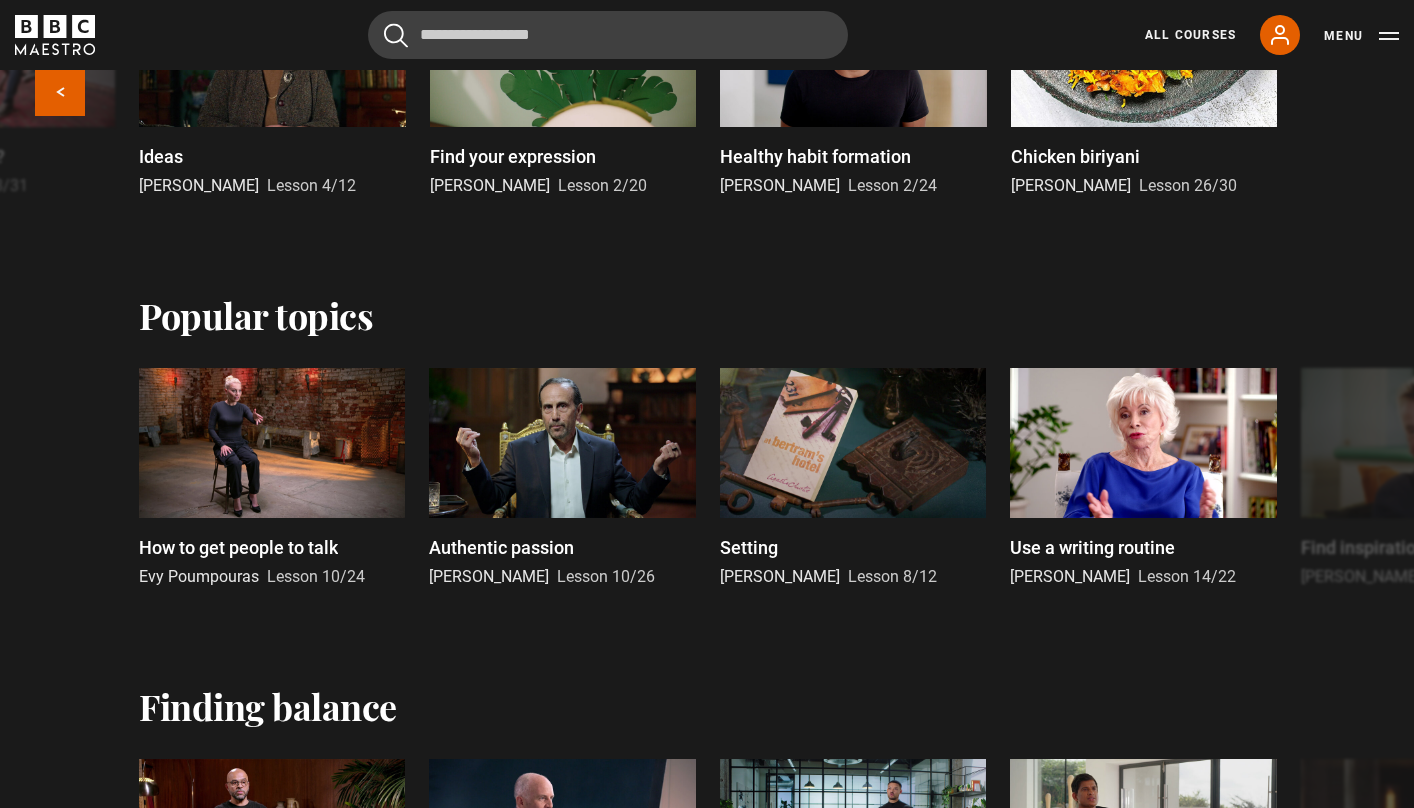 scroll, scrollTop: 1638, scrollLeft: 0, axis: vertical 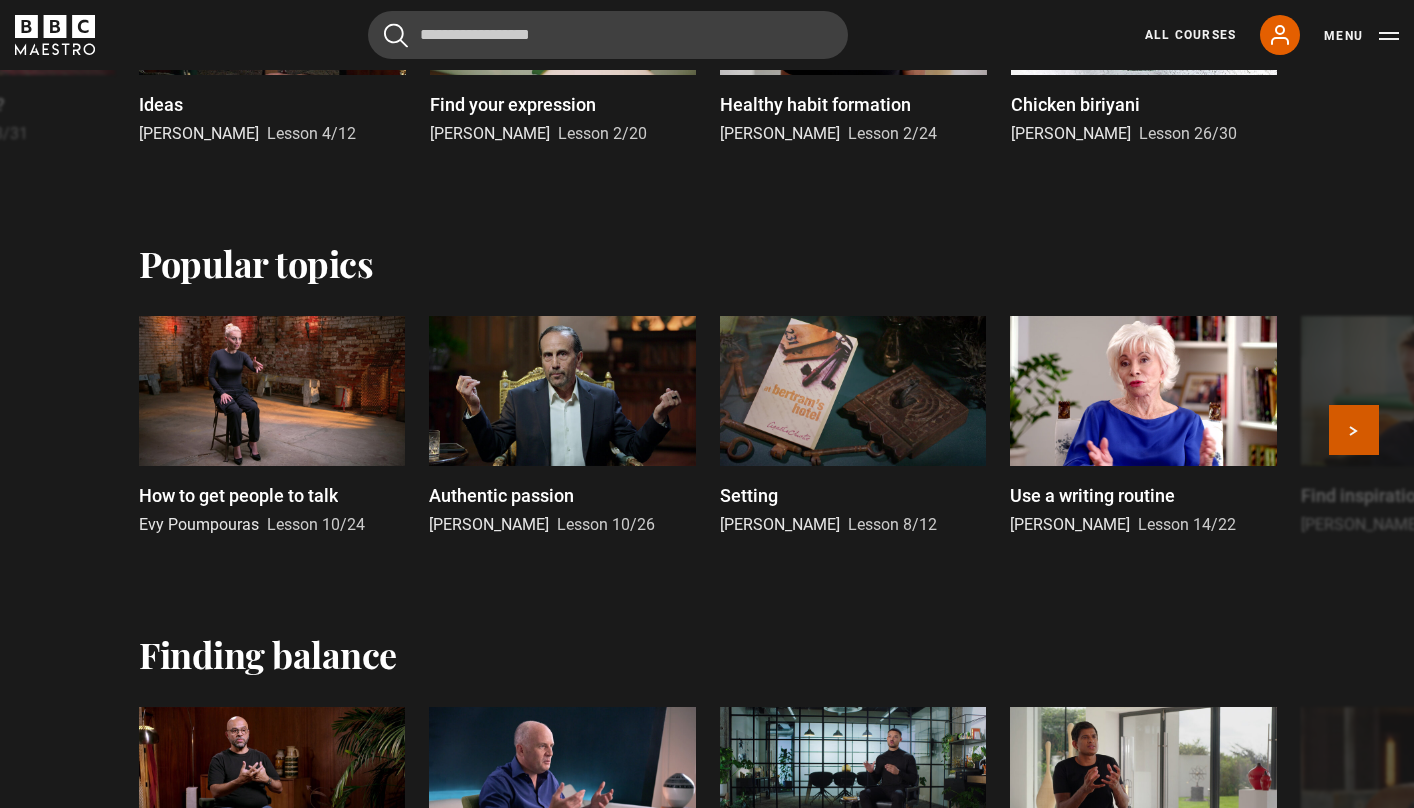 click on "Next" at bounding box center (1354, 430) 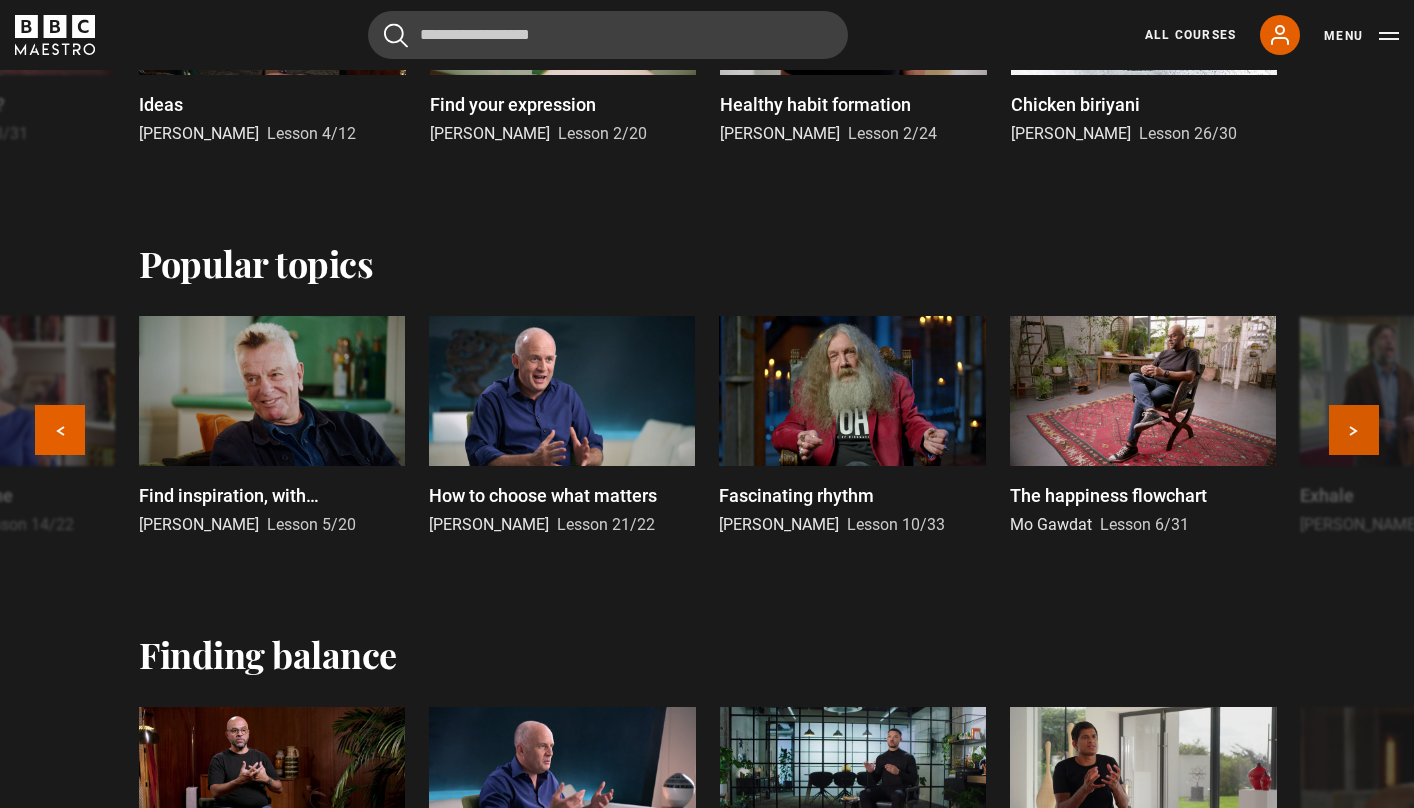 click on "Next" at bounding box center (1354, 430) 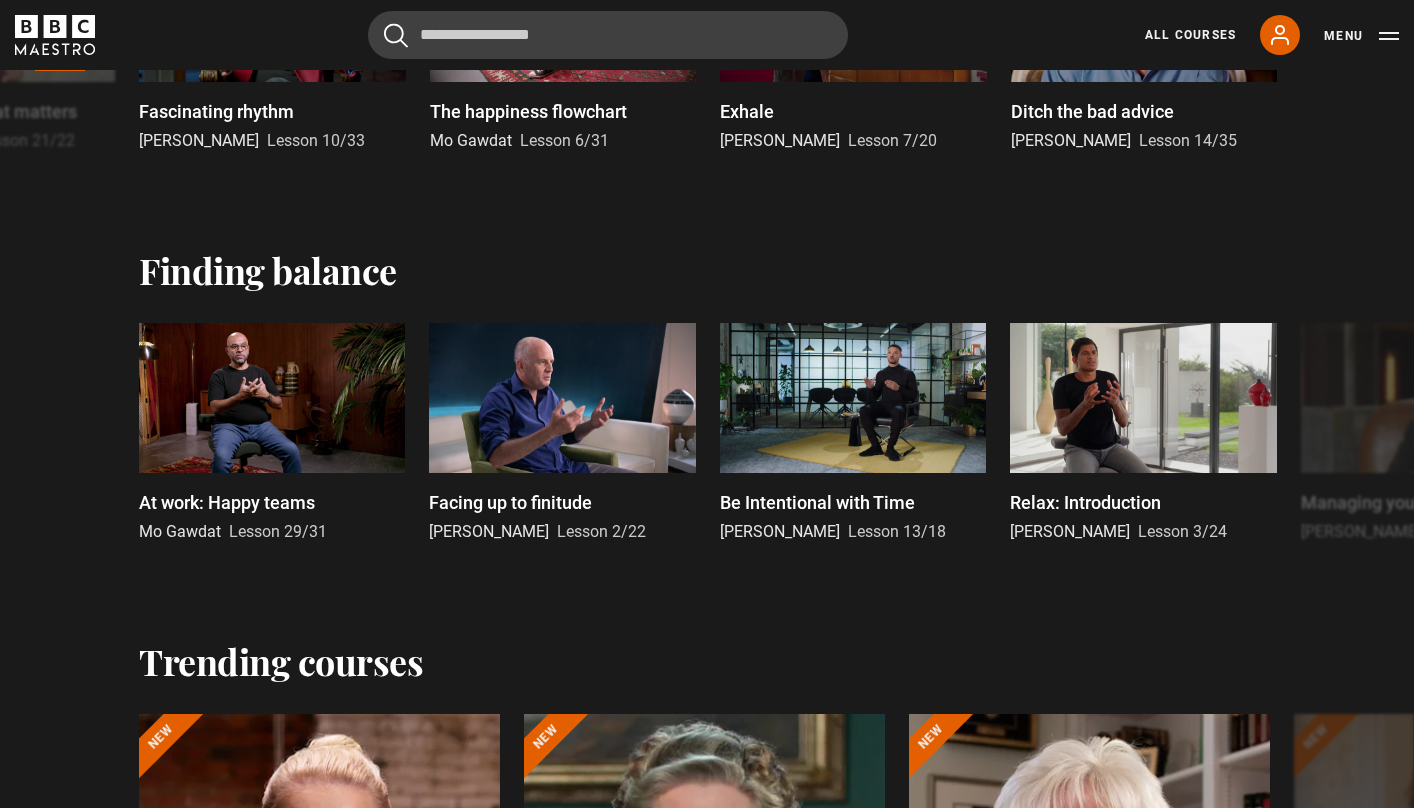 scroll, scrollTop: 2024, scrollLeft: 0, axis: vertical 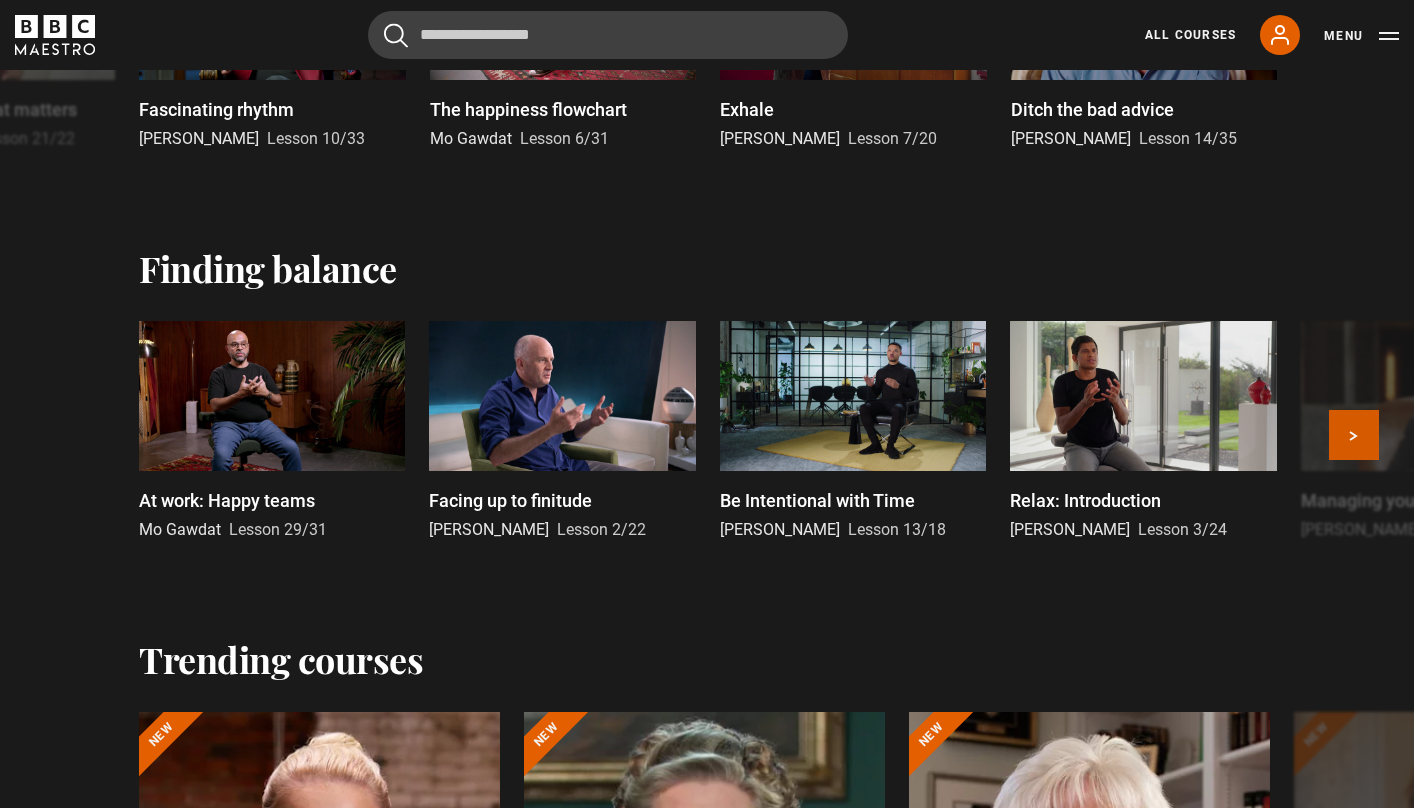 click on "Next" at bounding box center [1354, 435] 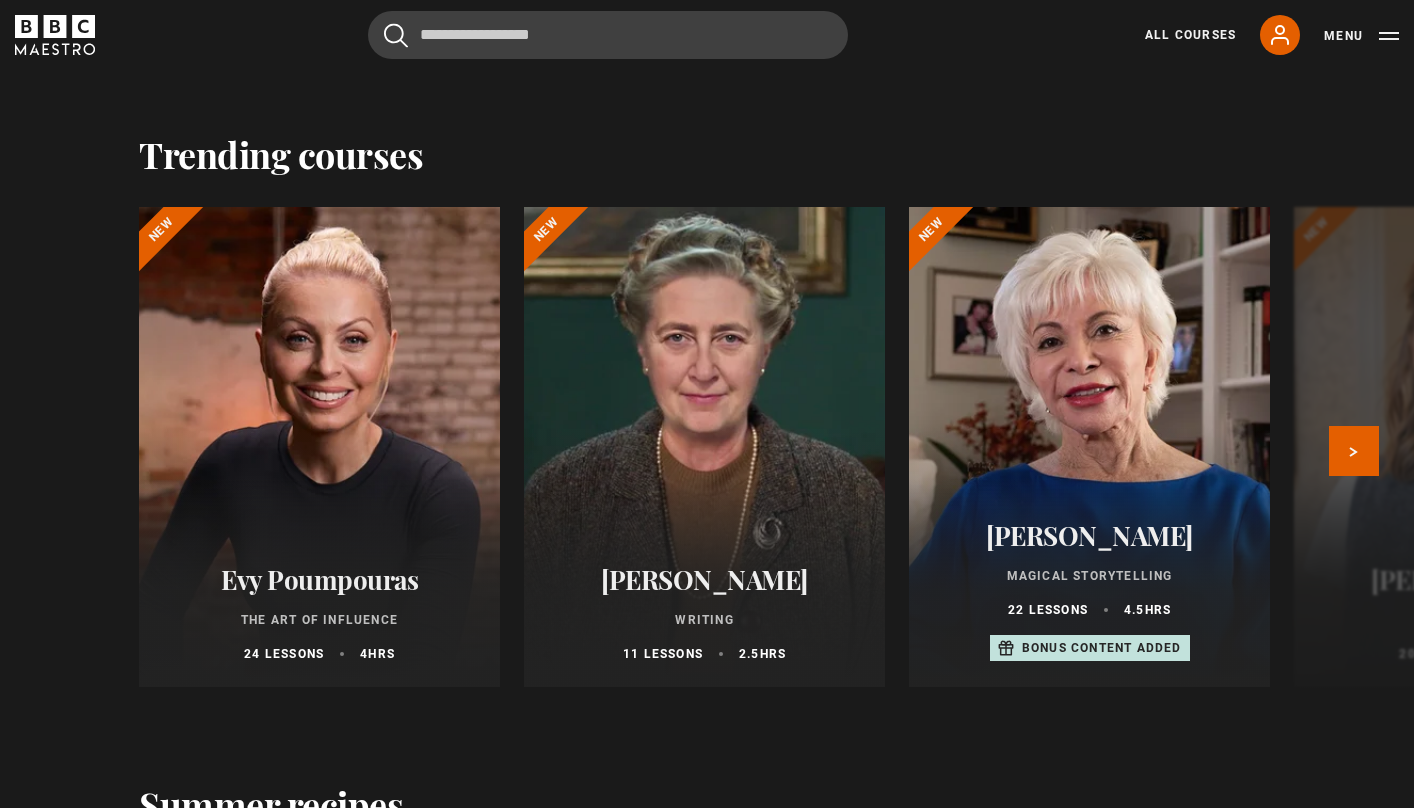scroll, scrollTop: 2529, scrollLeft: 0, axis: vertical 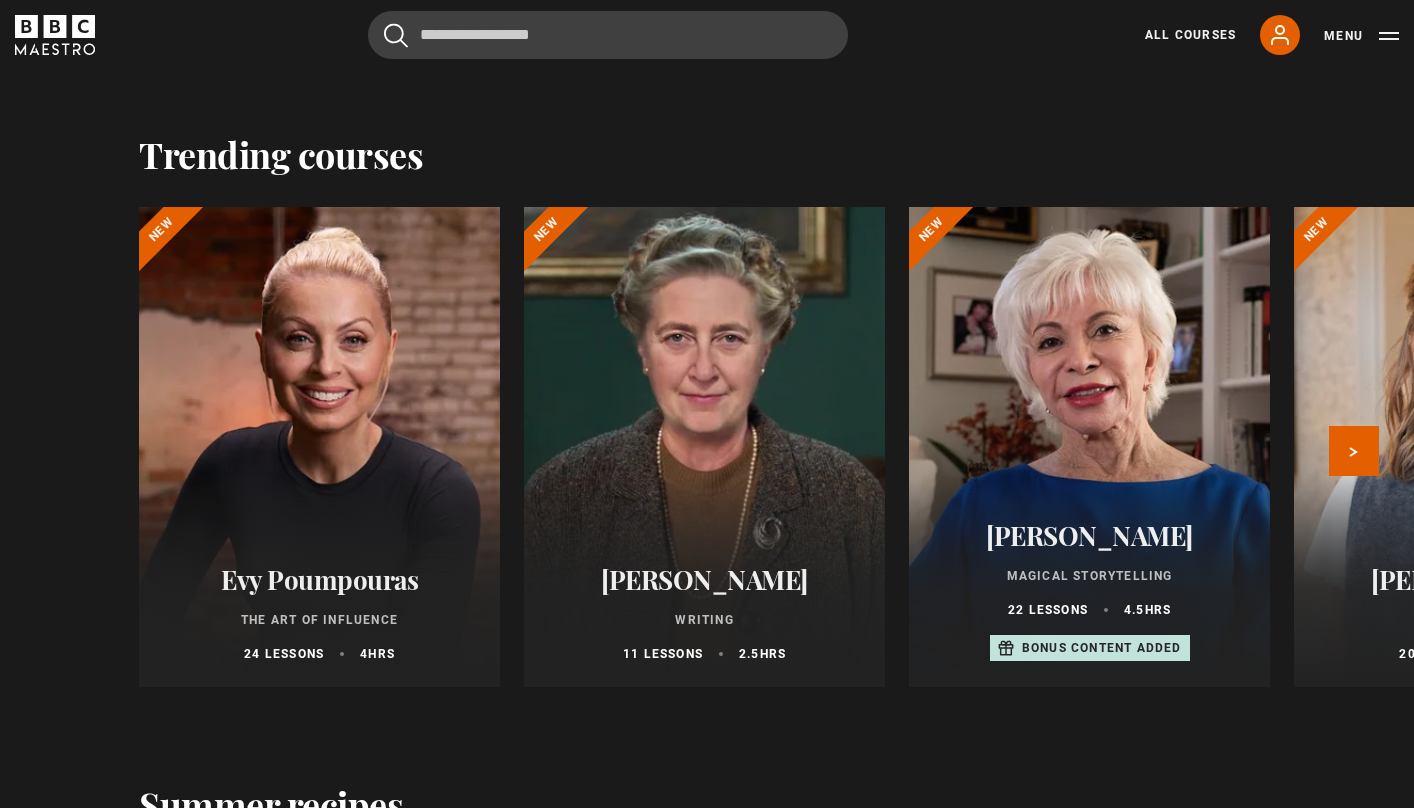 click at bounding box center (1474, 447) 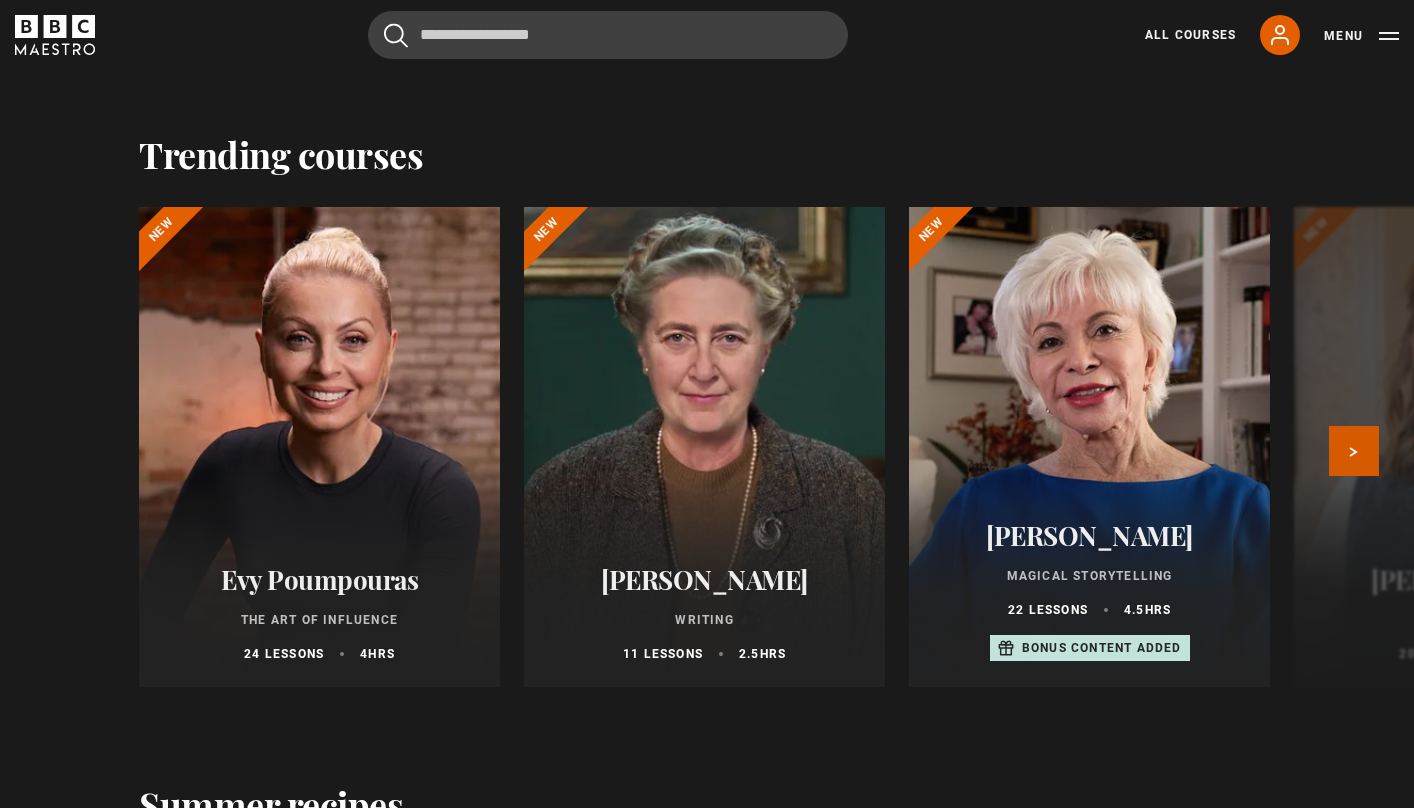 click on "Next" at bounding box center [1354, 451] 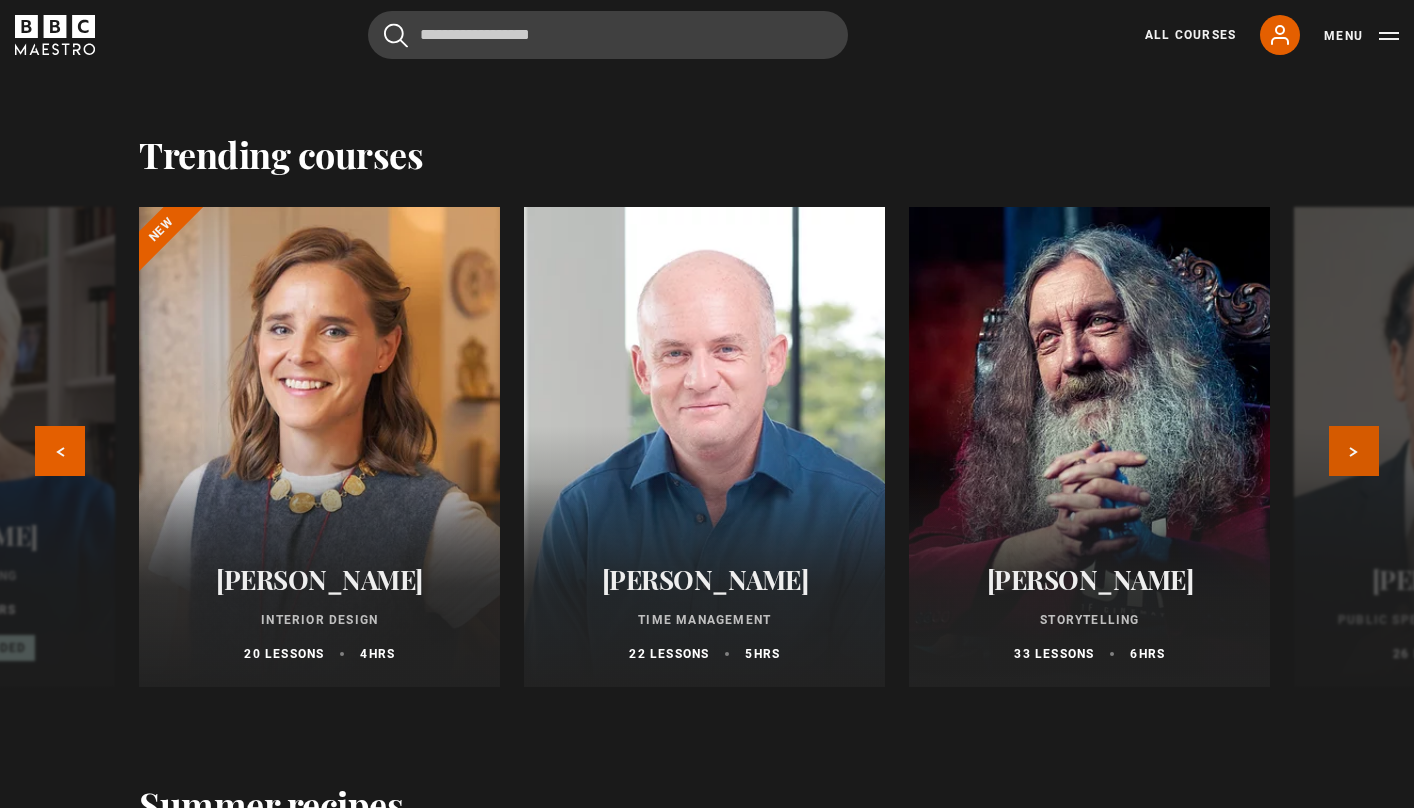 click on "Next" at bounding box center (1354, 451) 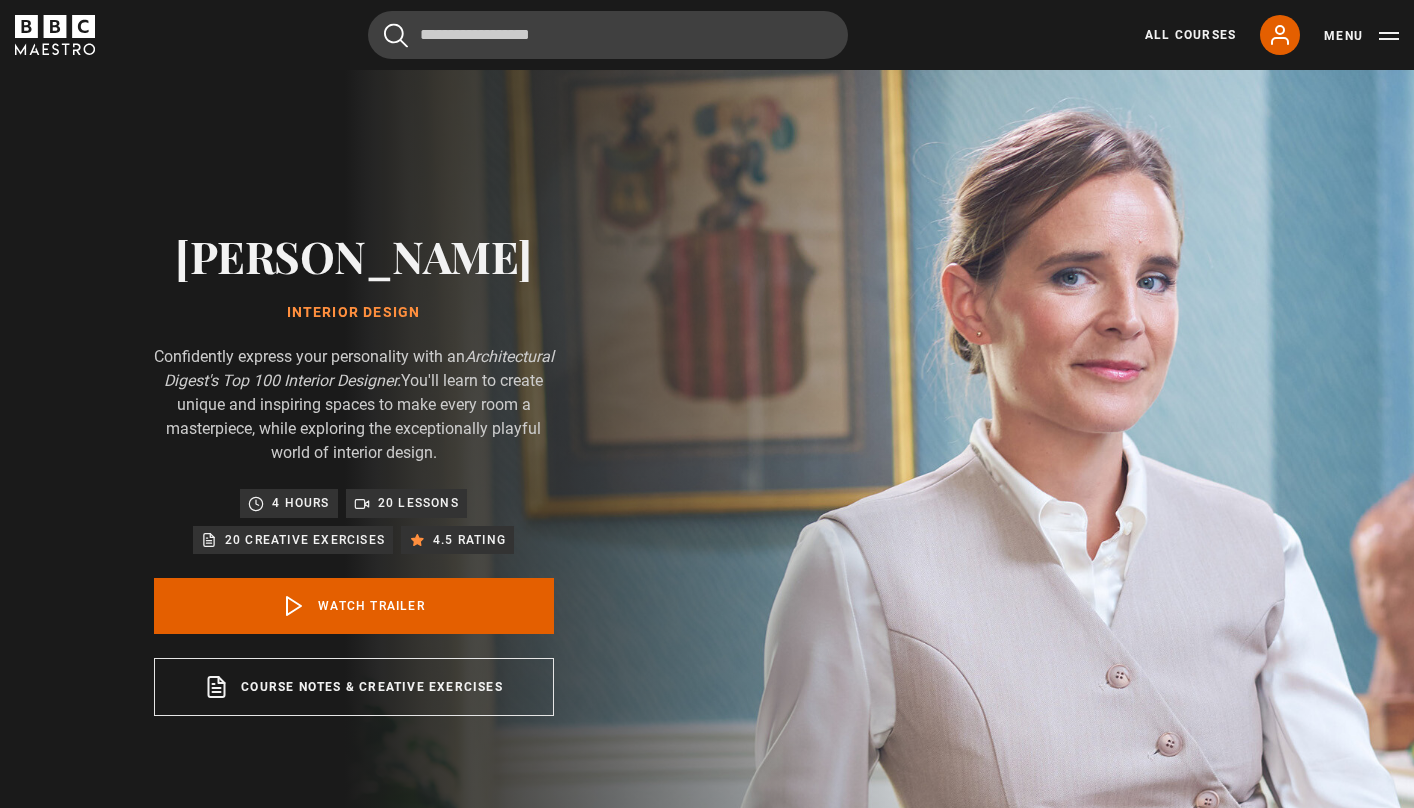 scroll, scrollTop: 874, scrollLeft: 0, axis: vertical 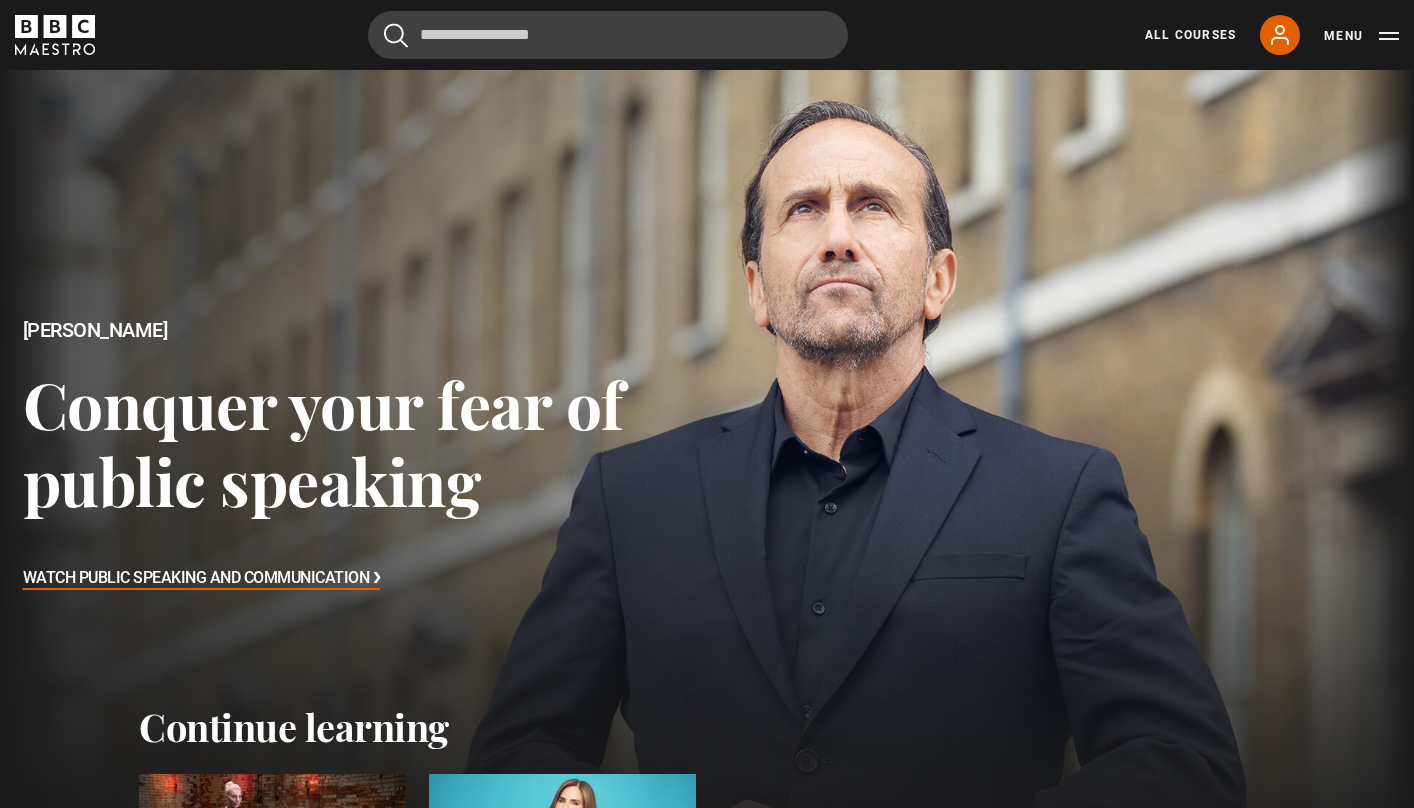 click on "Menu" at bounding box center (1361, 36) 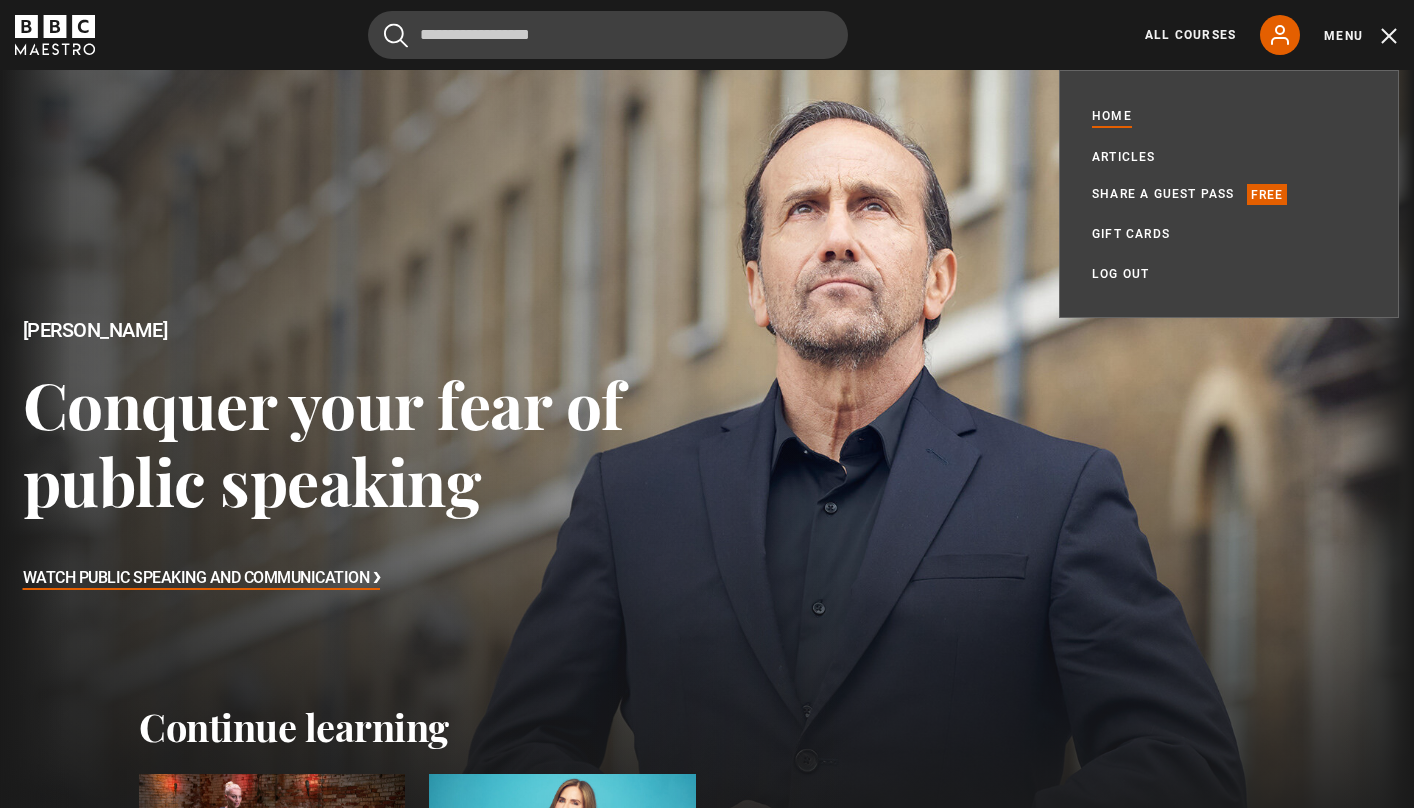 click on "All Courses
My Account
Search
Menu" at bounding box center [1260, 35] 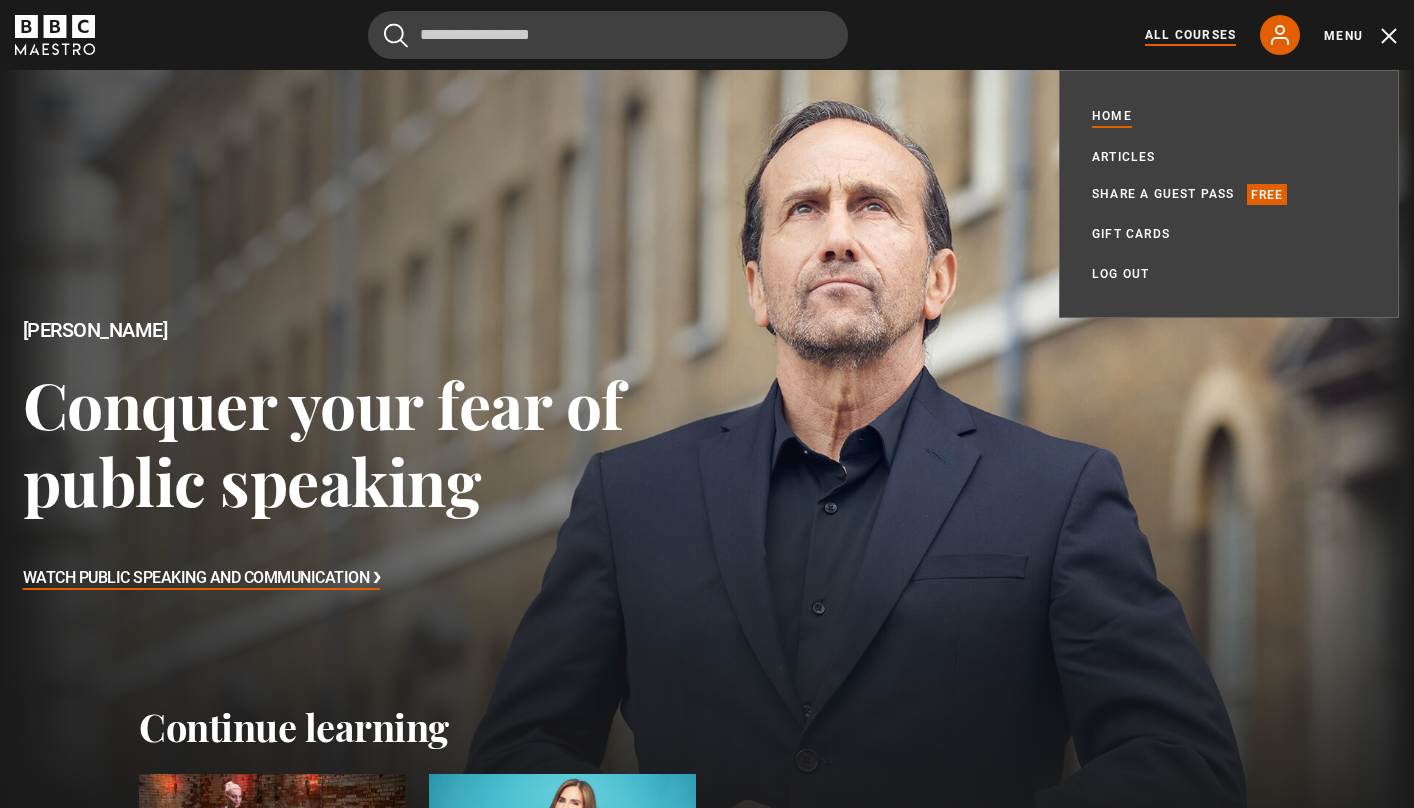 click on "All Courses" at bounding box center (1190, 35) 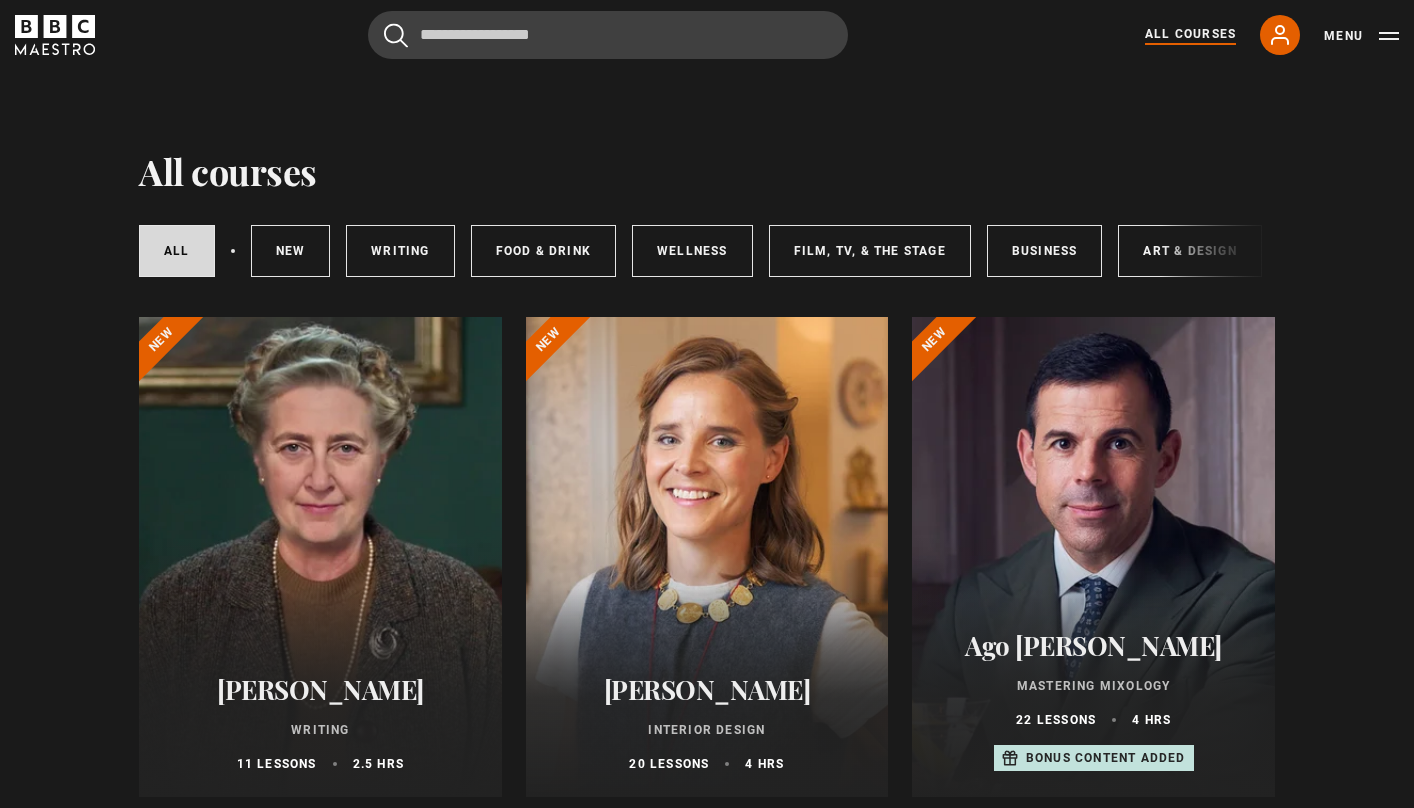 scroll, scrollTop: 0, scrollLeft: 0, axis: both 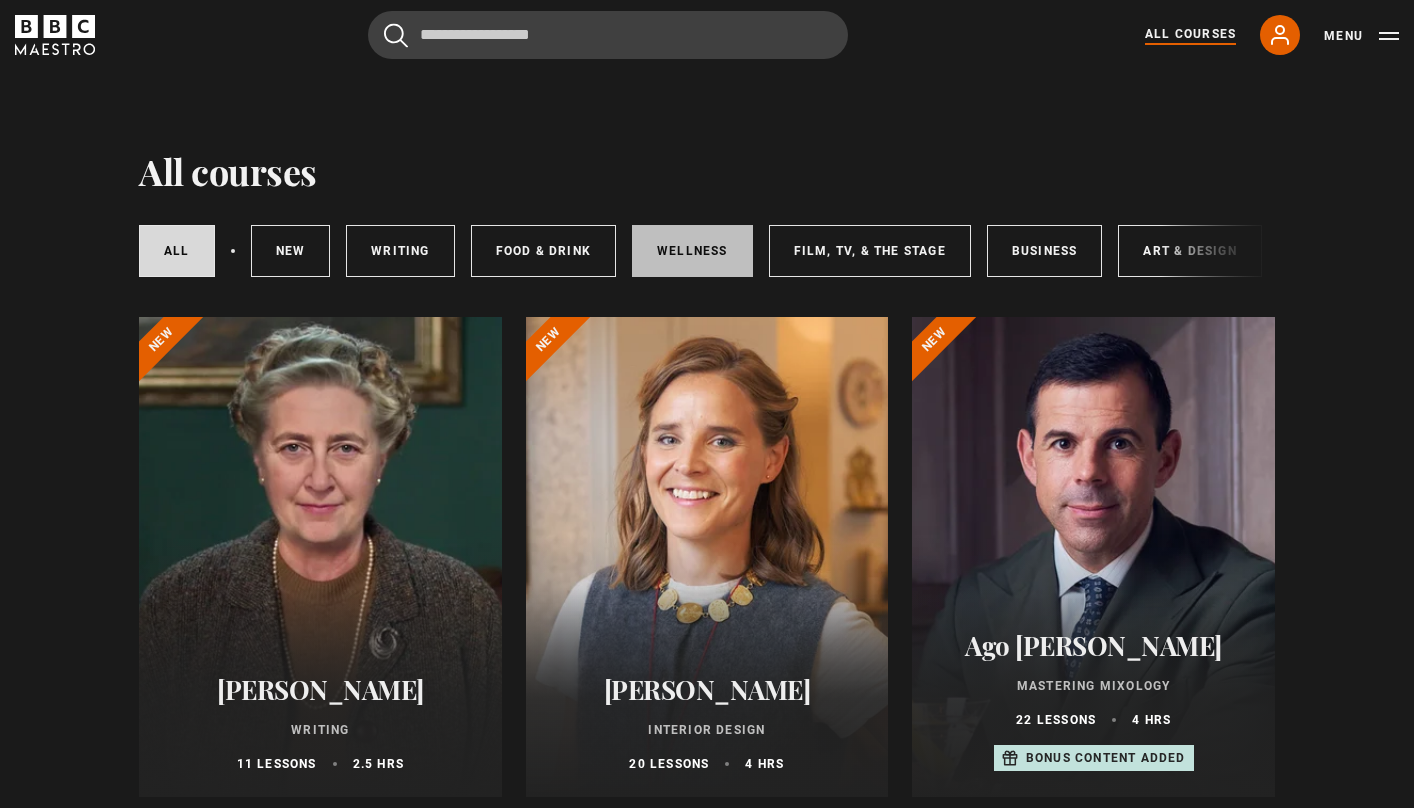 click on "Wellness" at bounding box center [692, 251] 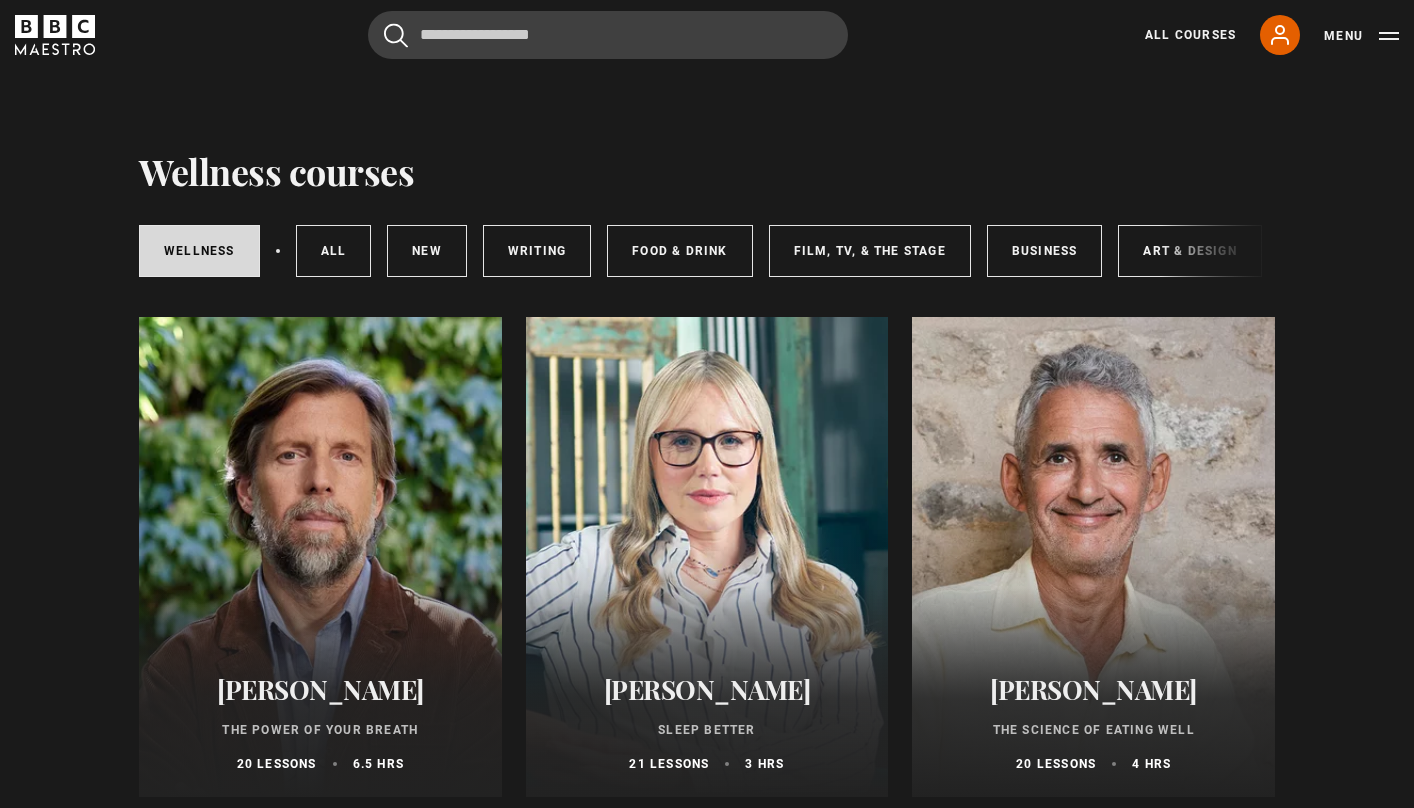 scroll, scrollTop: 0, scrollLeft: 0, axis: both 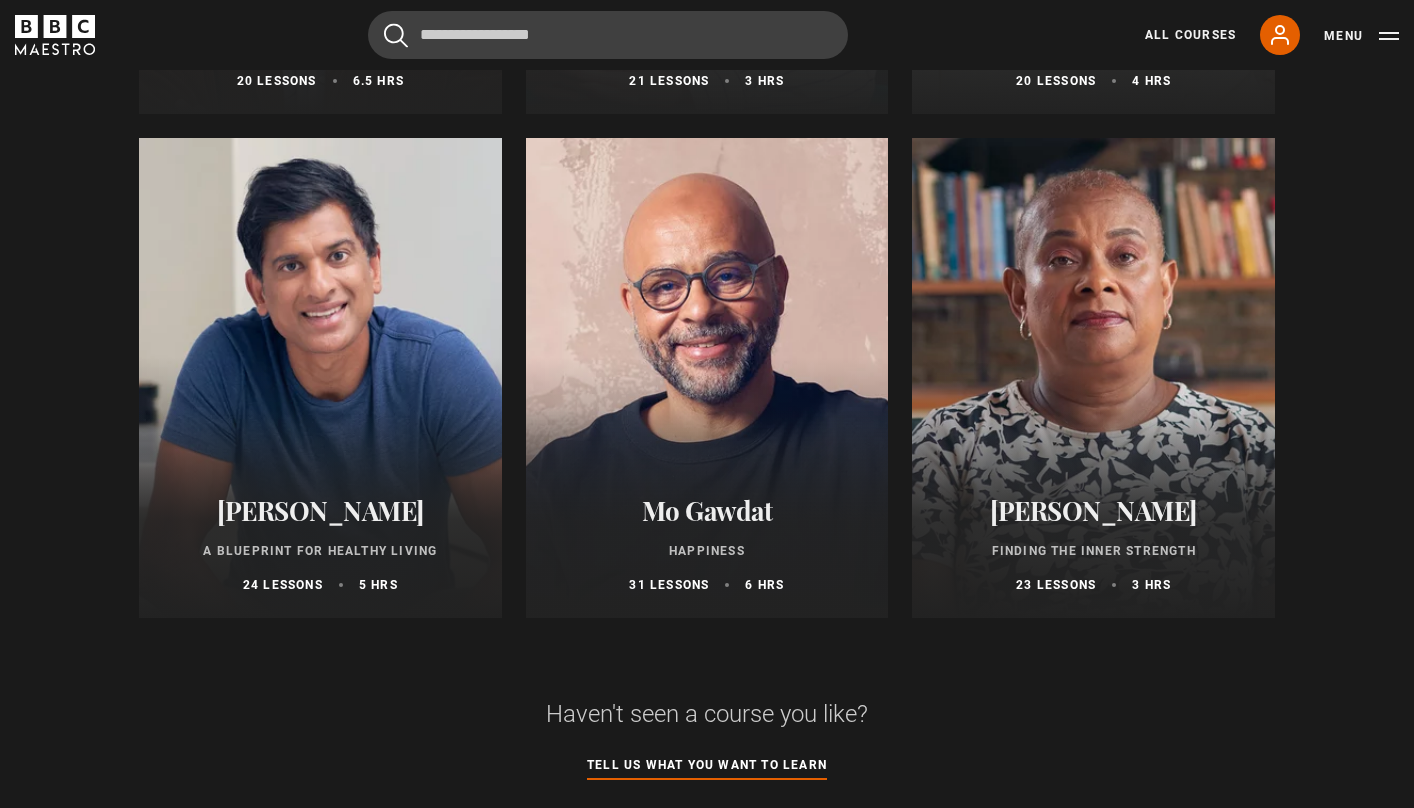 click at bounding box center (707, 378) 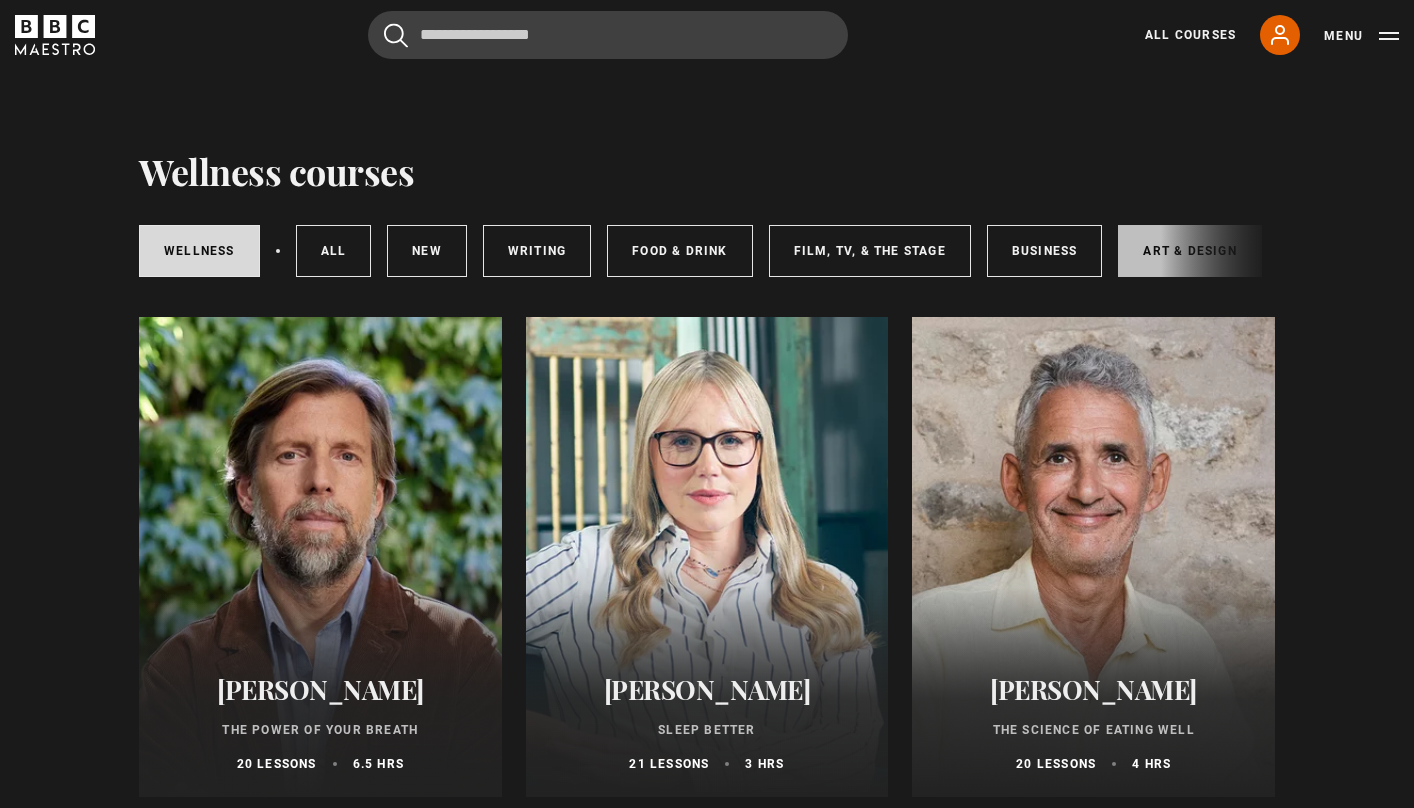 click on "Art & Design" at bounding box center [1189, 251] 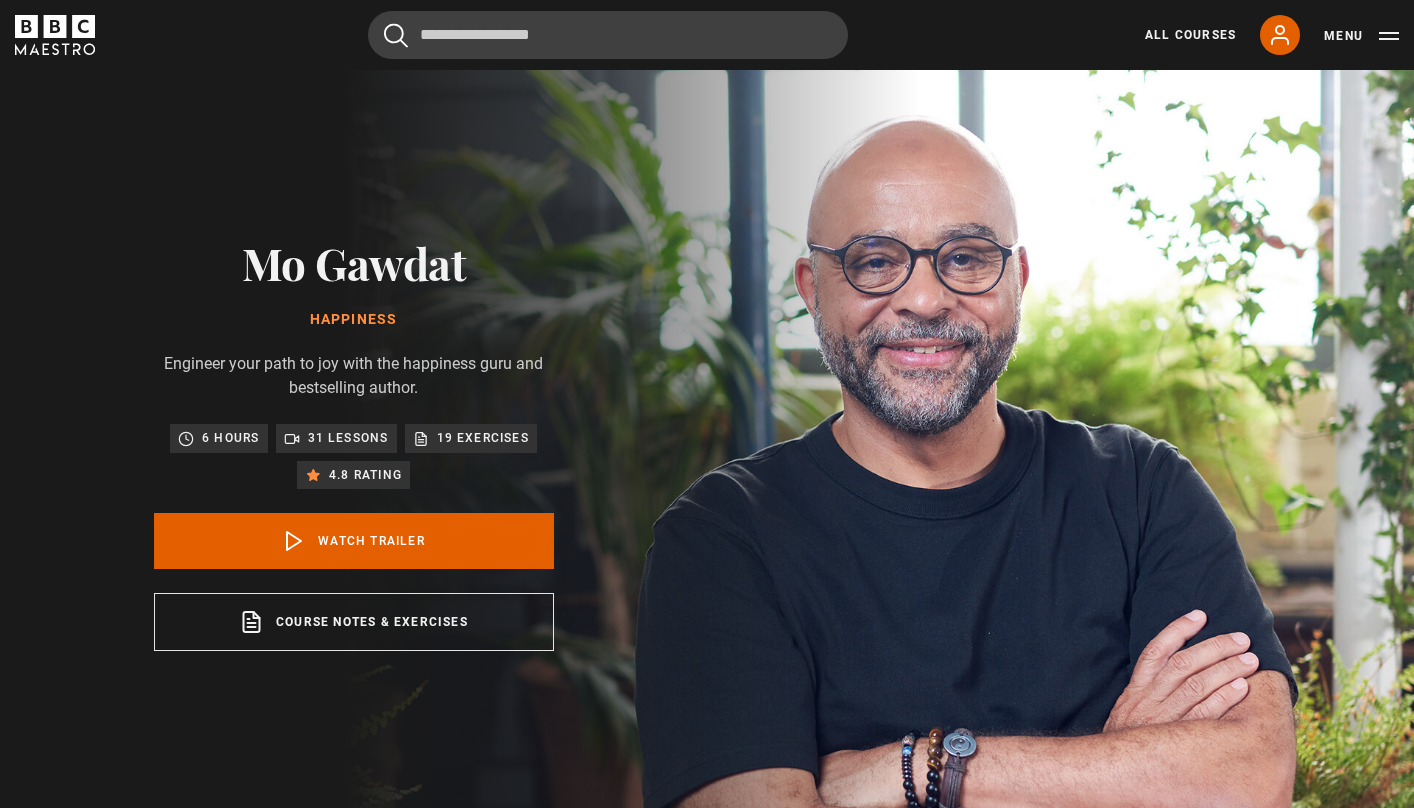 scroll, scrollTop: 0, scrollLeft: 0, axis: both 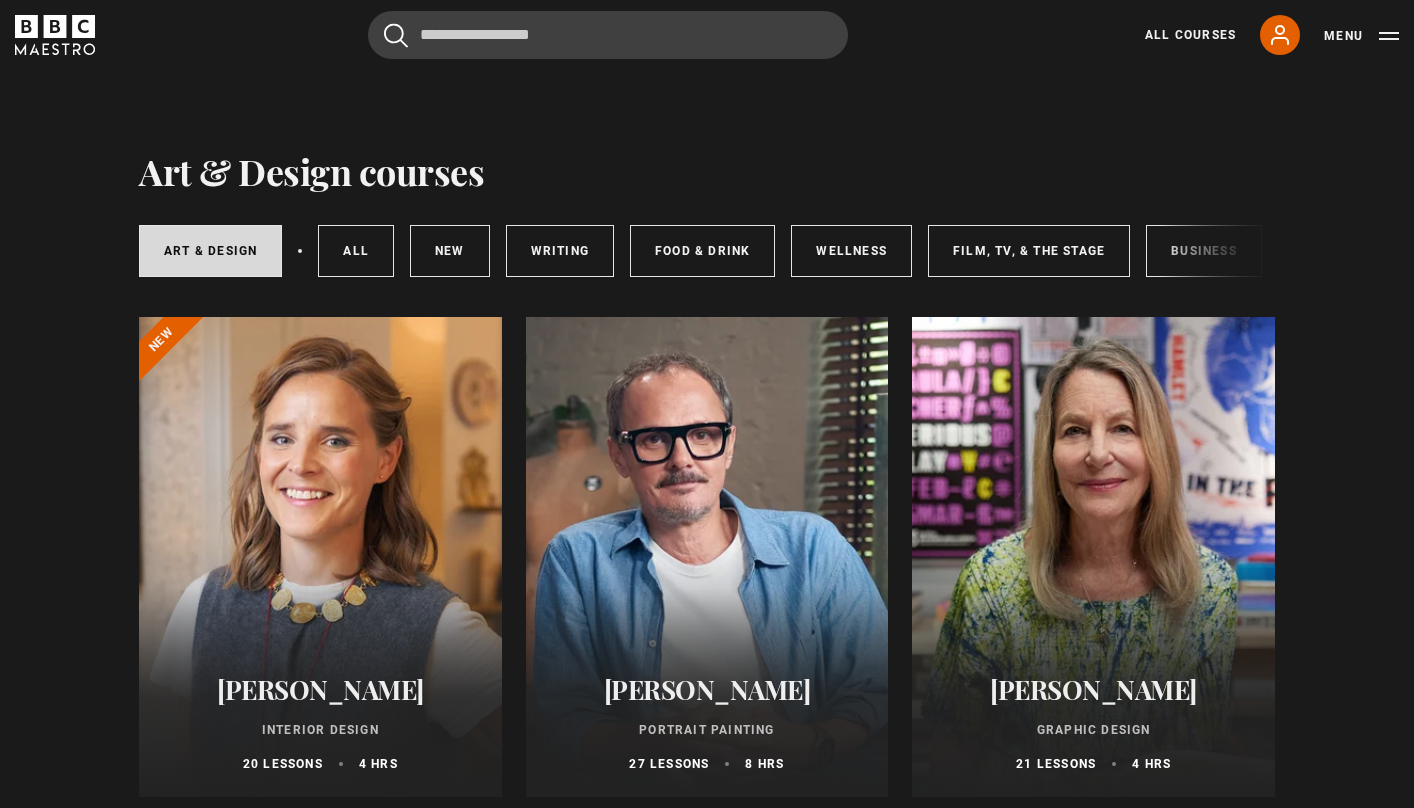 click on "Art & Design
All courses
New courses
Writing
Food & Drink
Wellness
Film, TV, & The Stage
Business
Music
Home & Lifestyle" at bounding box center [707, 251] 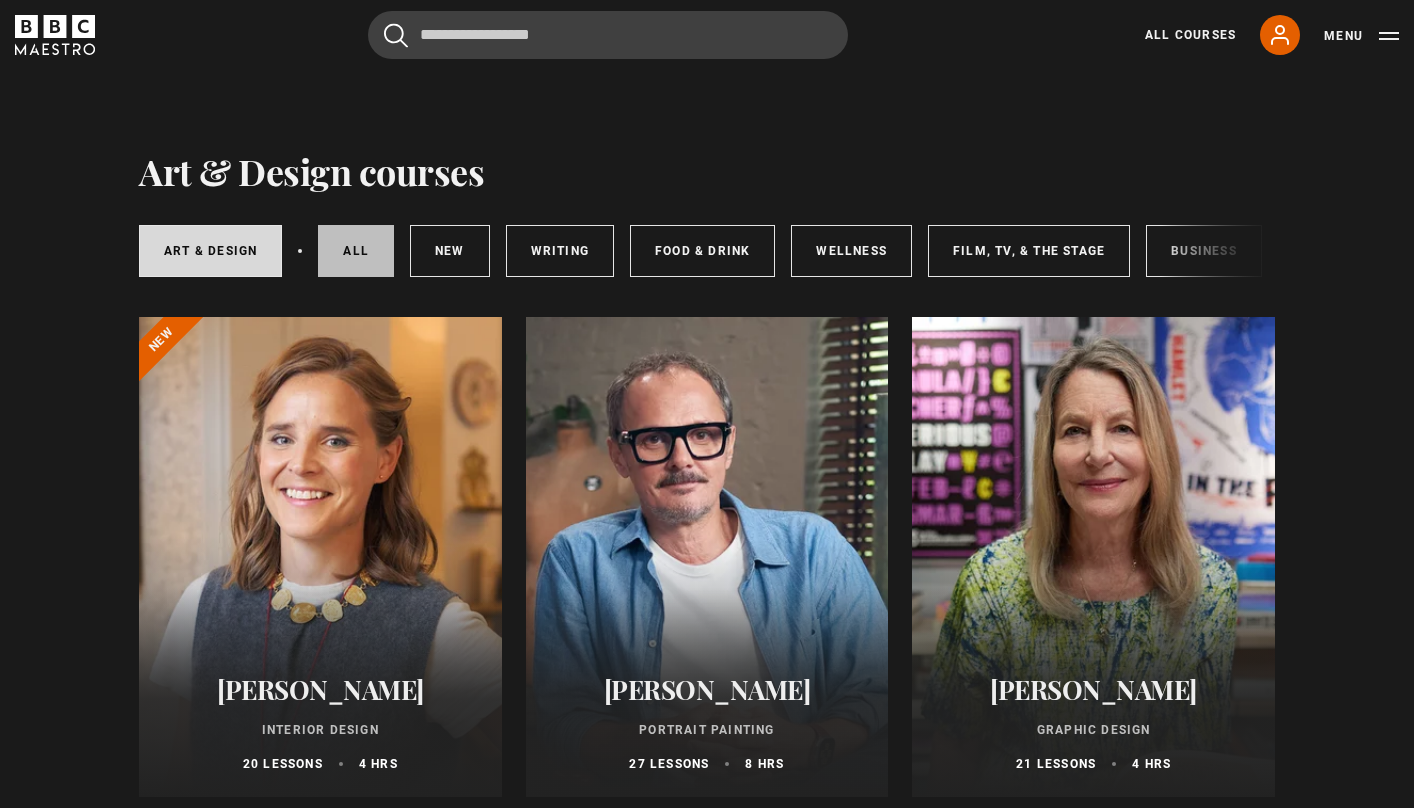 click on "All courses" at bounding box center (356, 251) 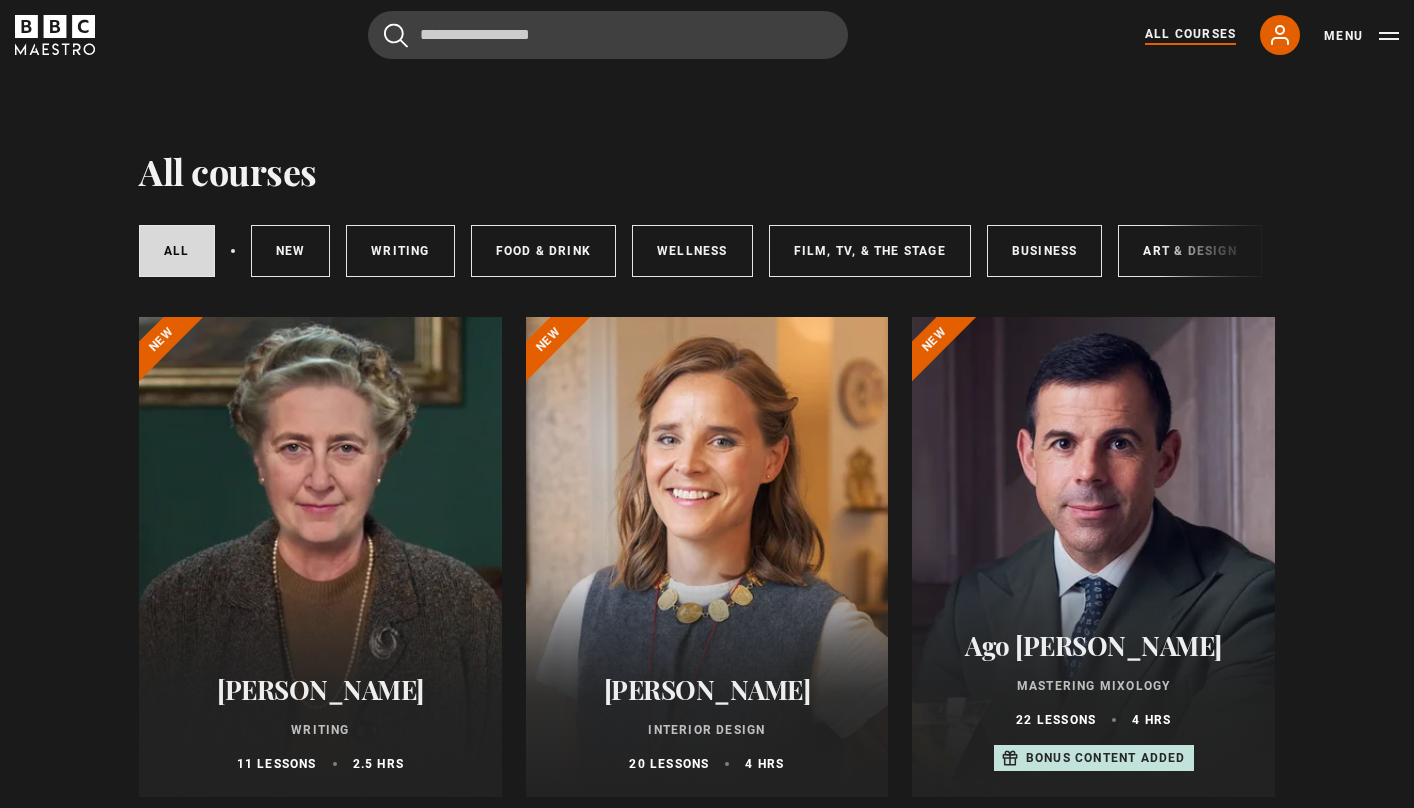scroll, scrollTop: 0, scrollLeft: 0, axis: both 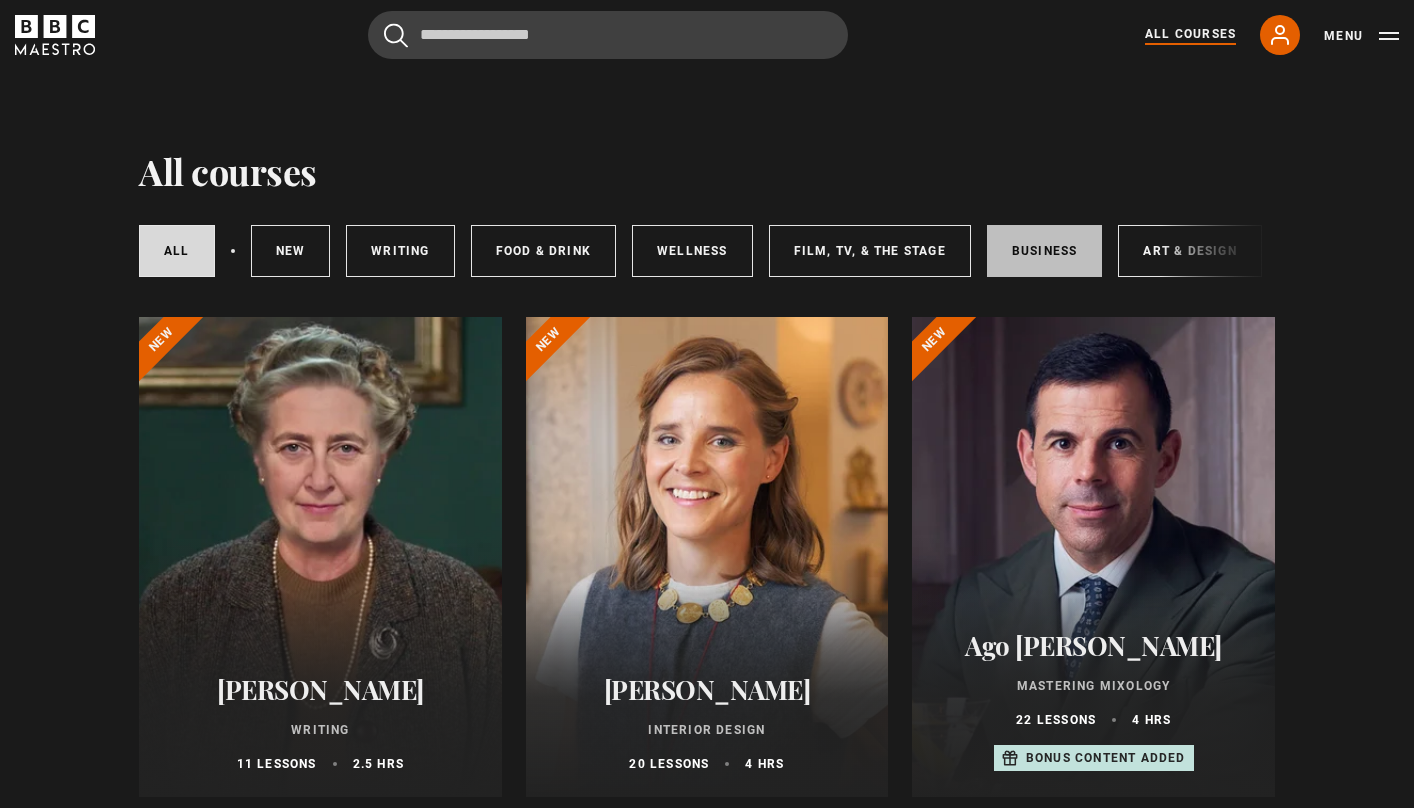 click on "Business" at bounding box center (1045, 251) 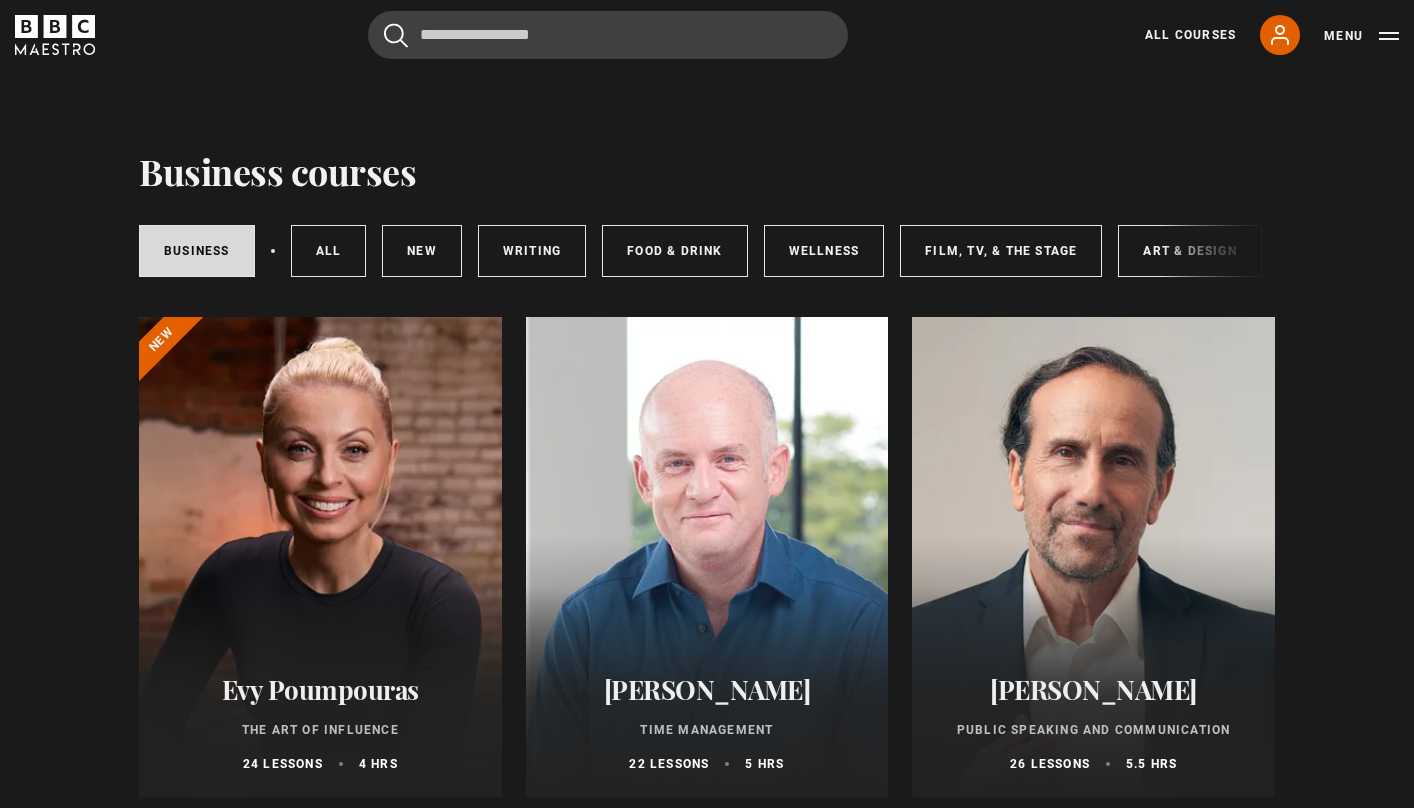 scroll, scrollTop: 0, scrollLeft: 0, axis: both 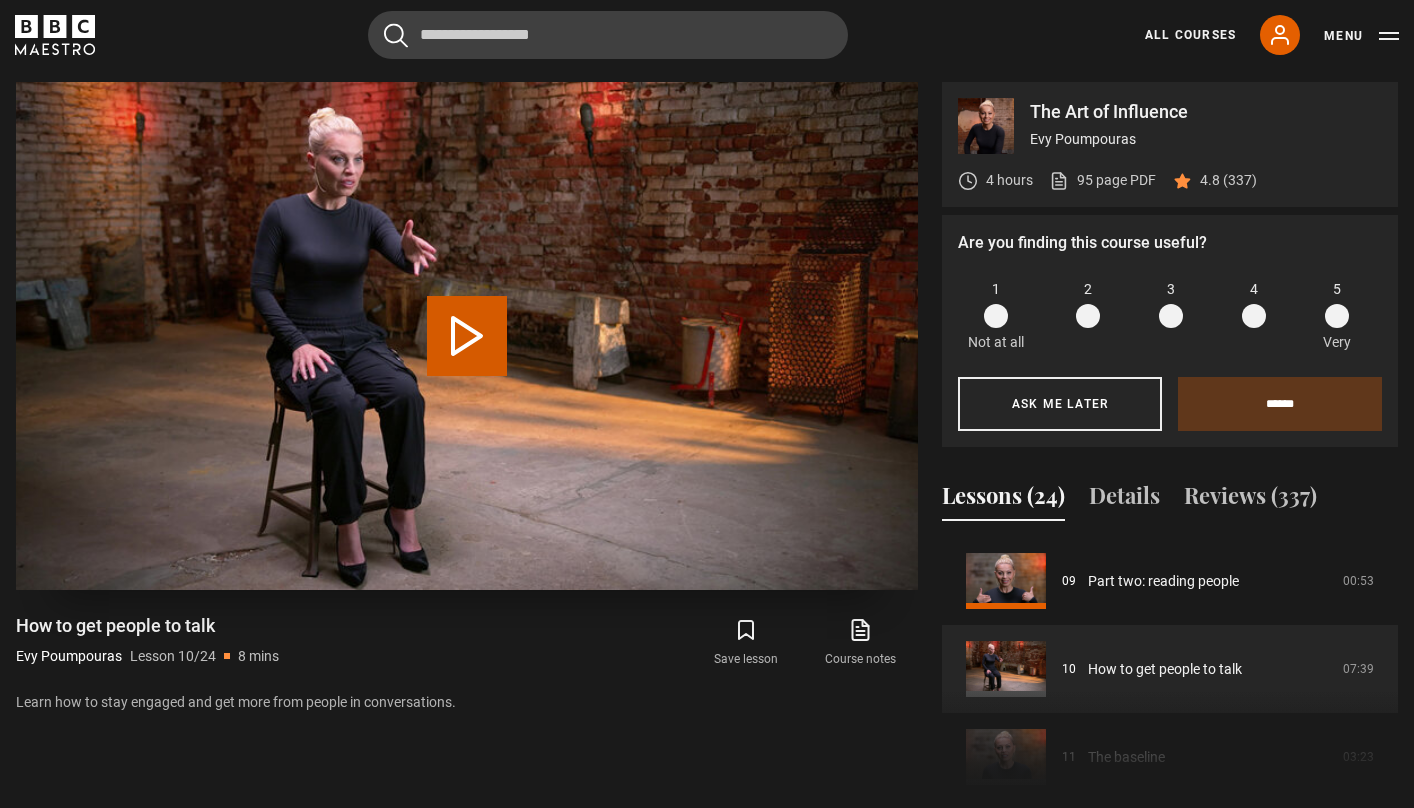 click on "Play Lesson How to get people to talk" at bounding box center [467, 336] 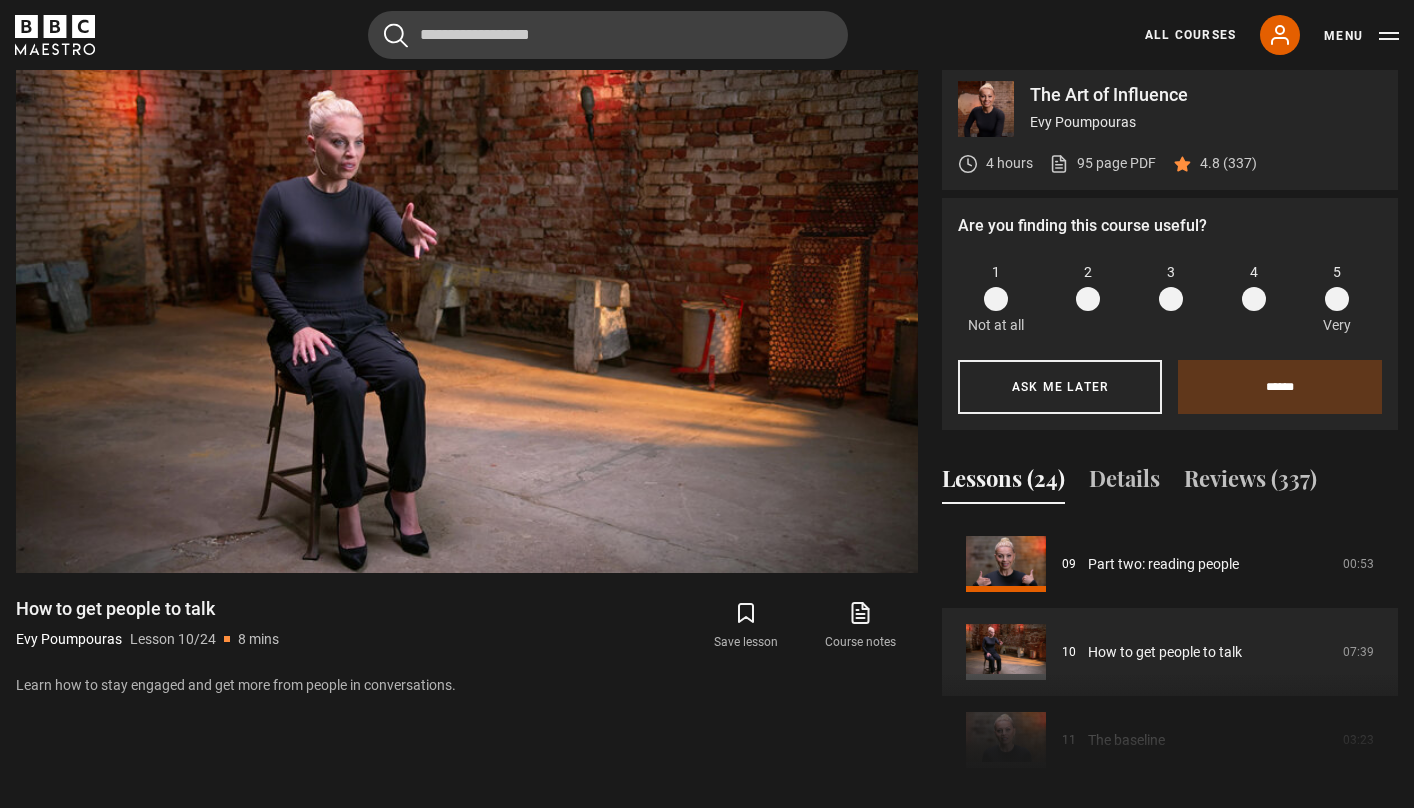 scroll, scrollTop: 788, scrollLeft: 0, axis: vertical 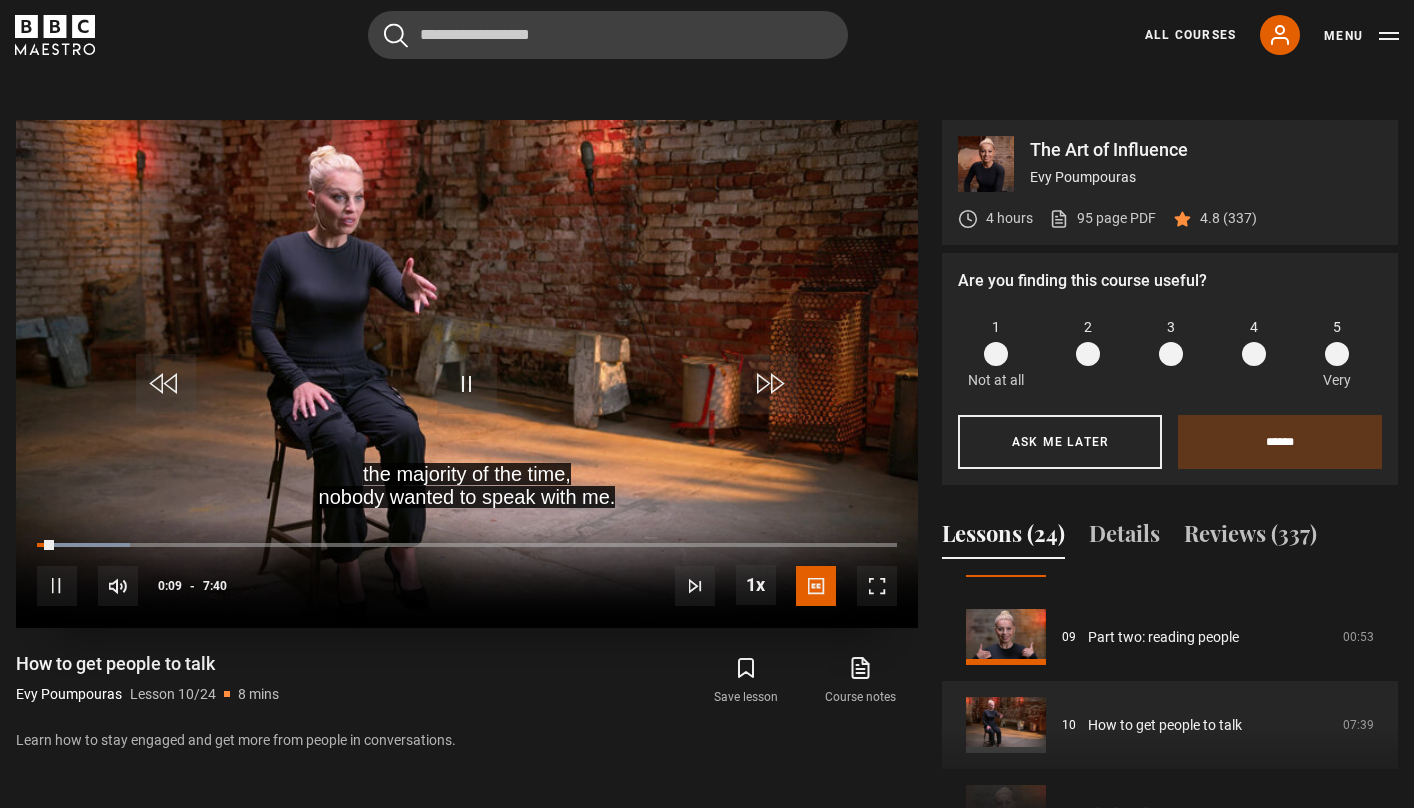 click on "10s Skip Back 10 seconds Pause 10s Skip Forward 10 seconds Loaded :  10.81% 6:59 0:09 Pause Mute Current Time  0:09 - Duration  7:40
Evy Poumpouras
Lesson 10
How to get people to talk
1x Playback Rate 2x 1.5x 1x , selected 0.5x Captions captions off English  Captions , selected" at bounding box center [467, 572] 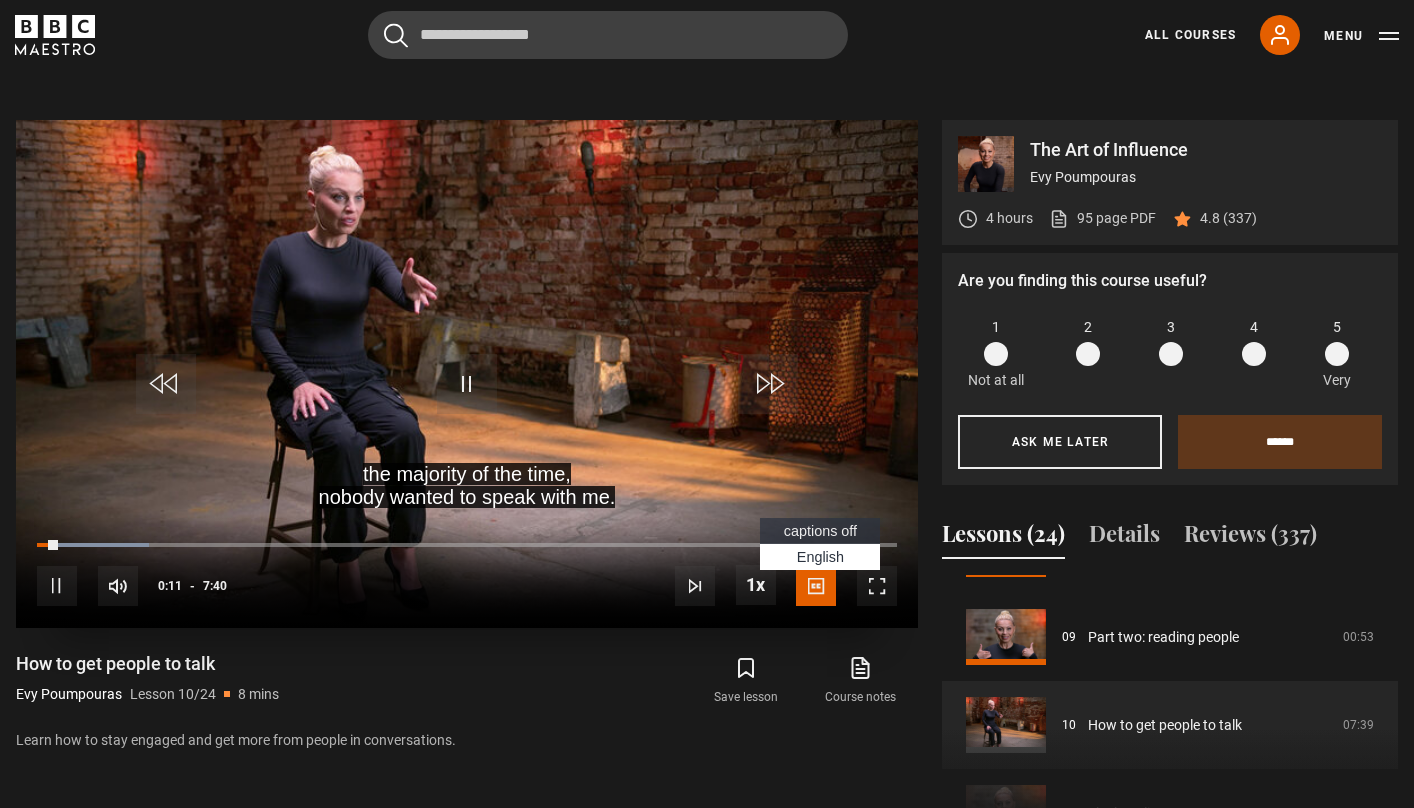 click at bounding box center (816, 586) 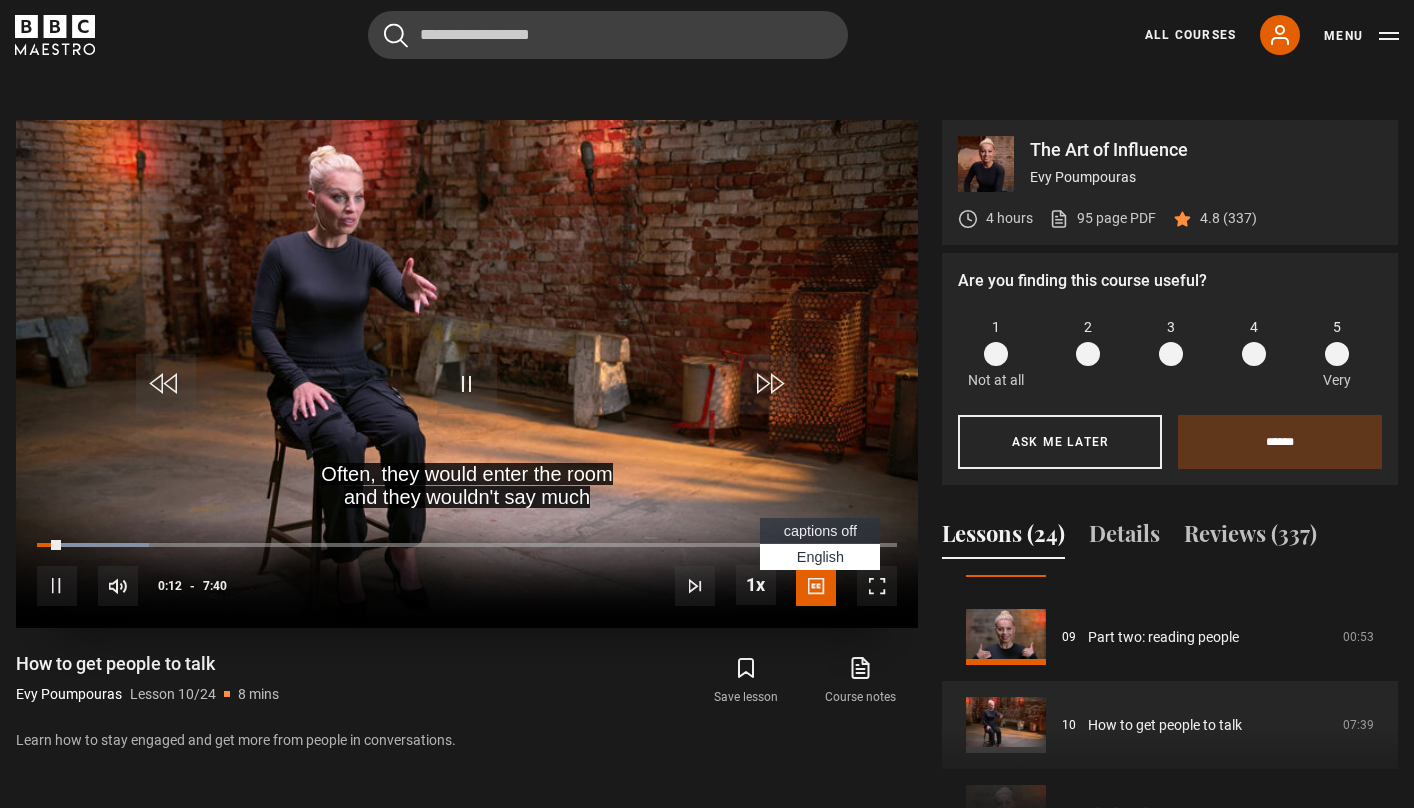 click on "captions off" at bounding box center (820, 531) 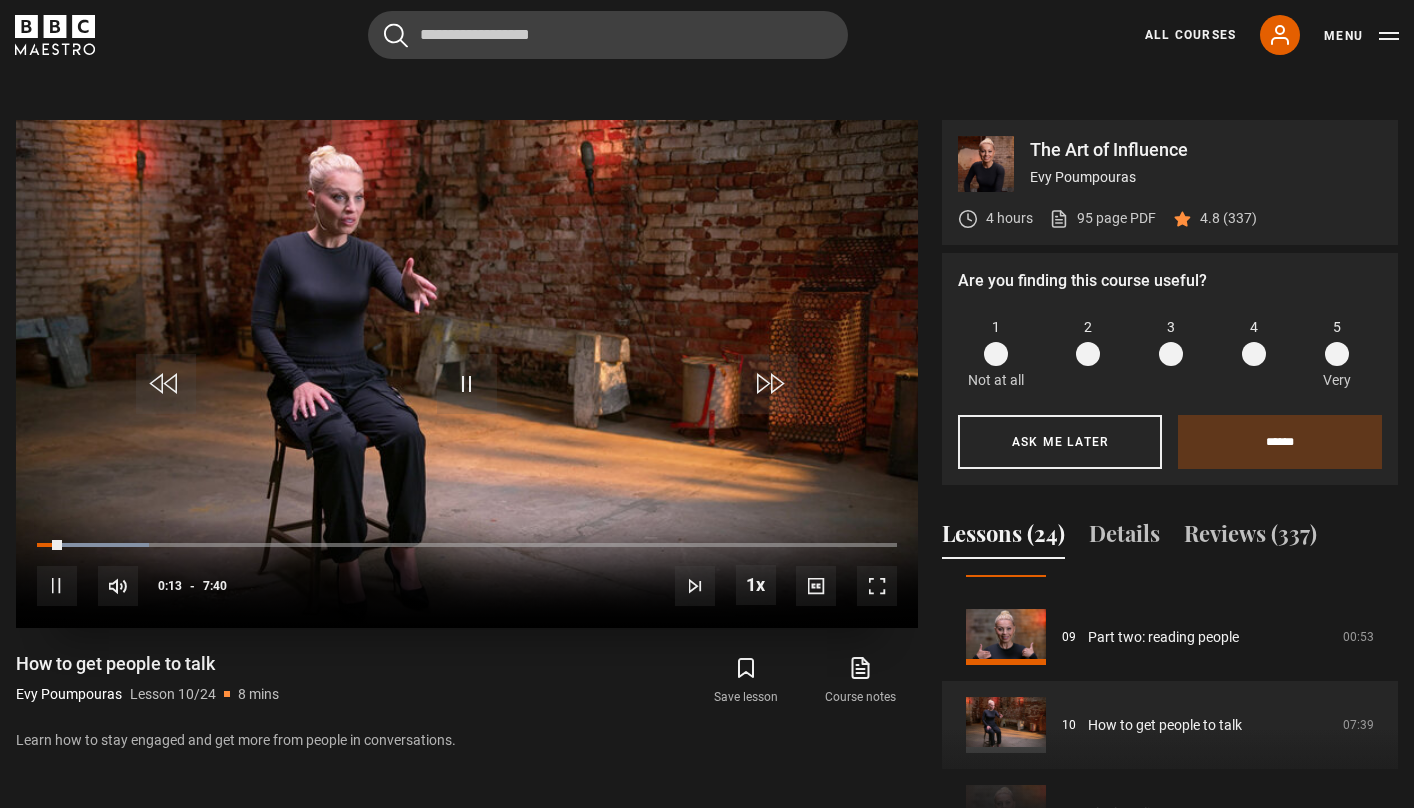 click at bounding box center [877, 586] 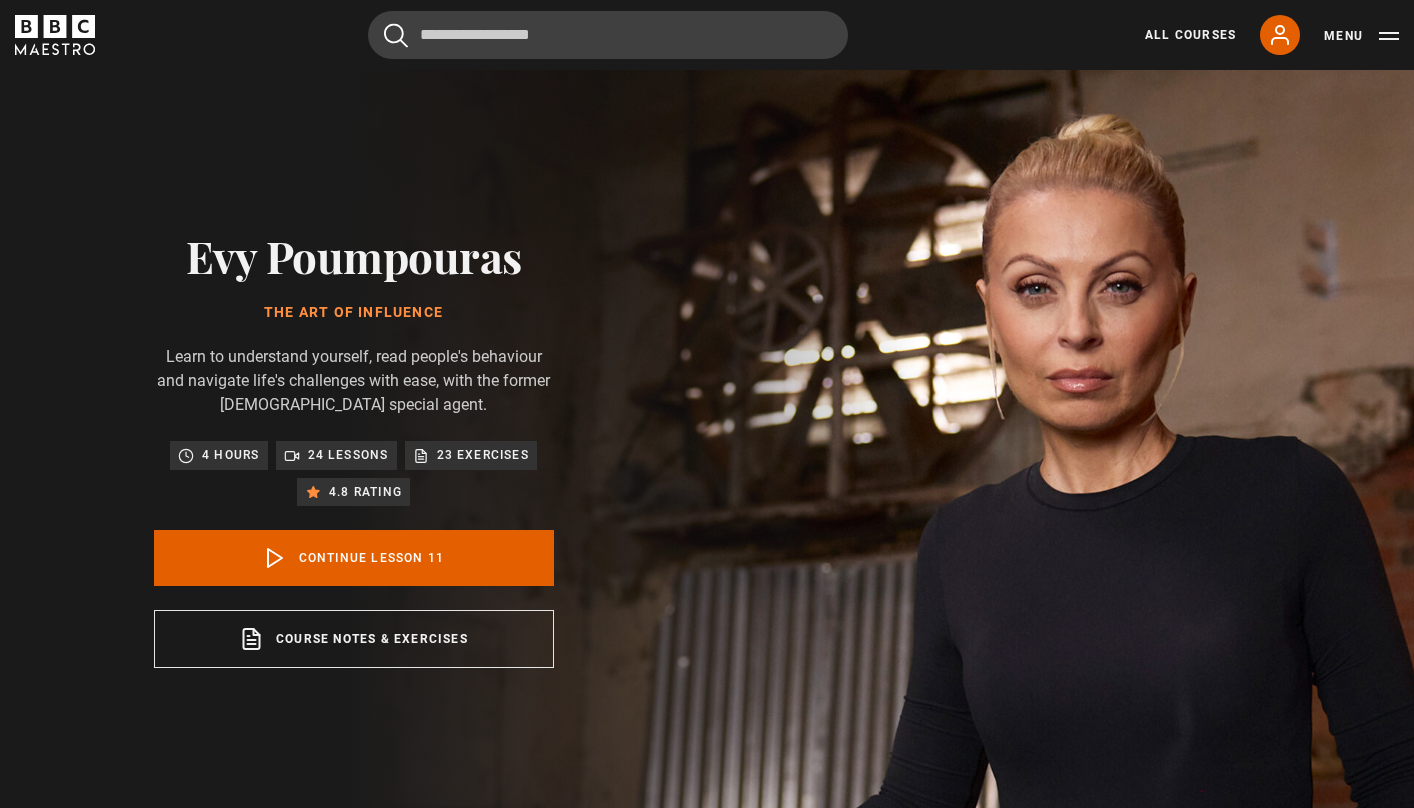scroll, scrollTop: 826, scrollLeft: 0, axis: vertical 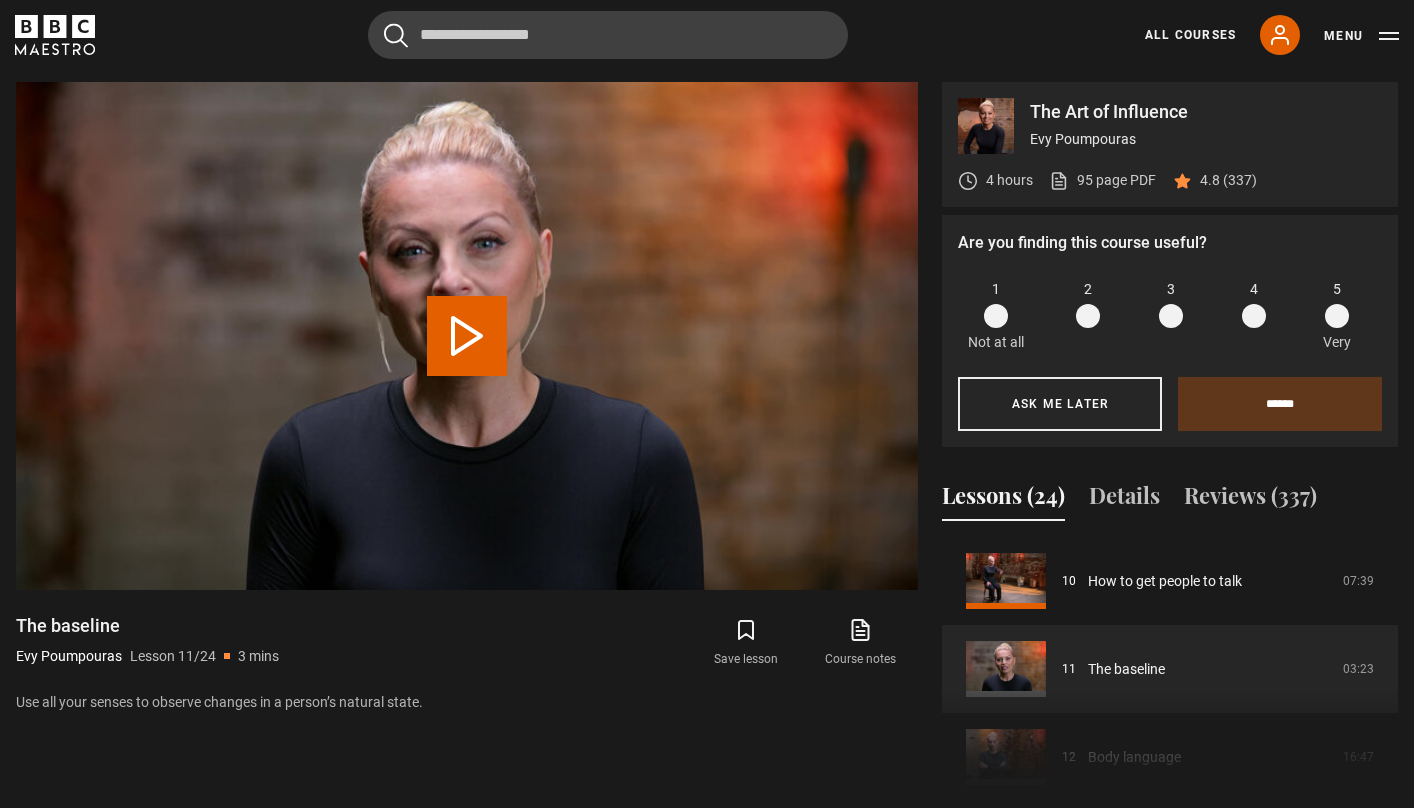 click at bounding box center (1337, 316) 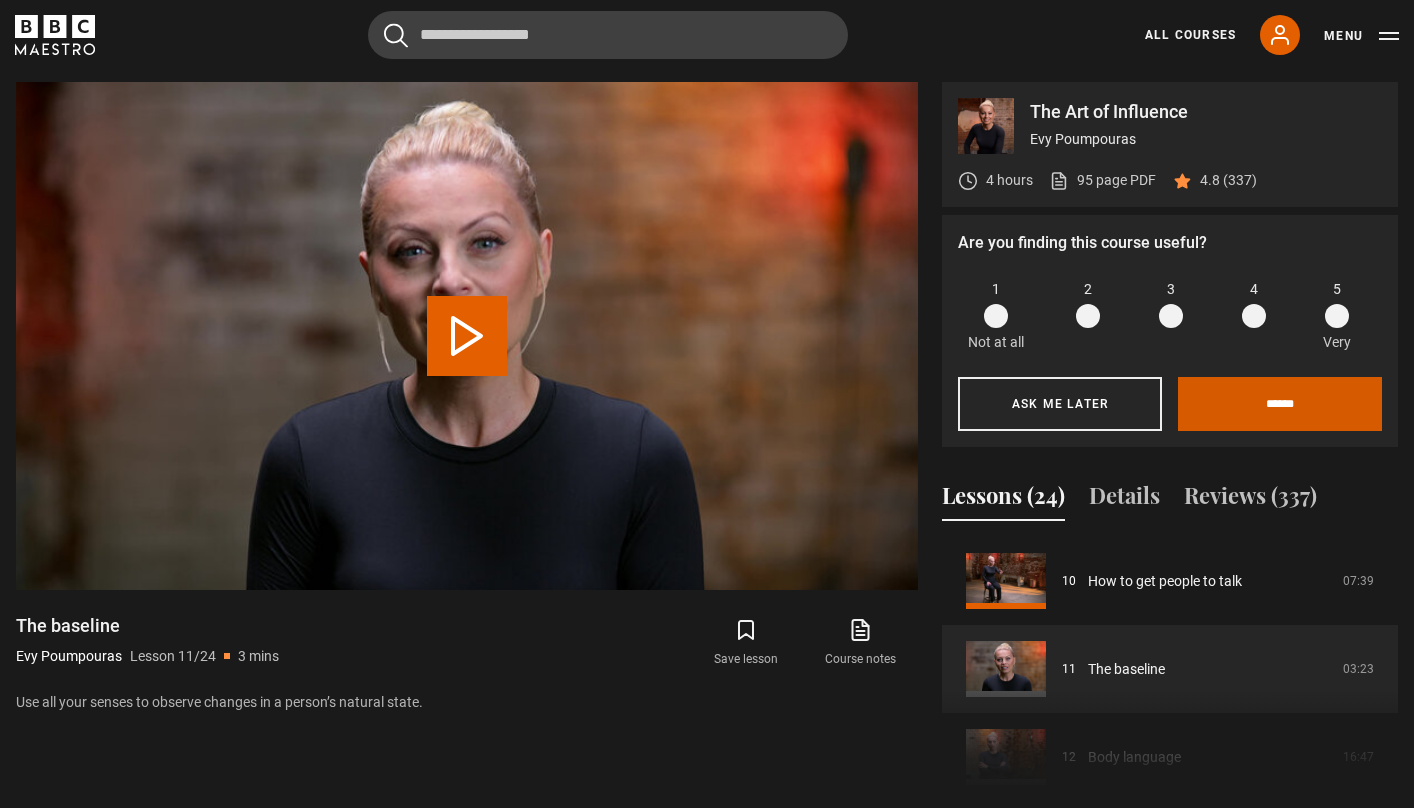 click on "******" at bounding box center [1280, 404] 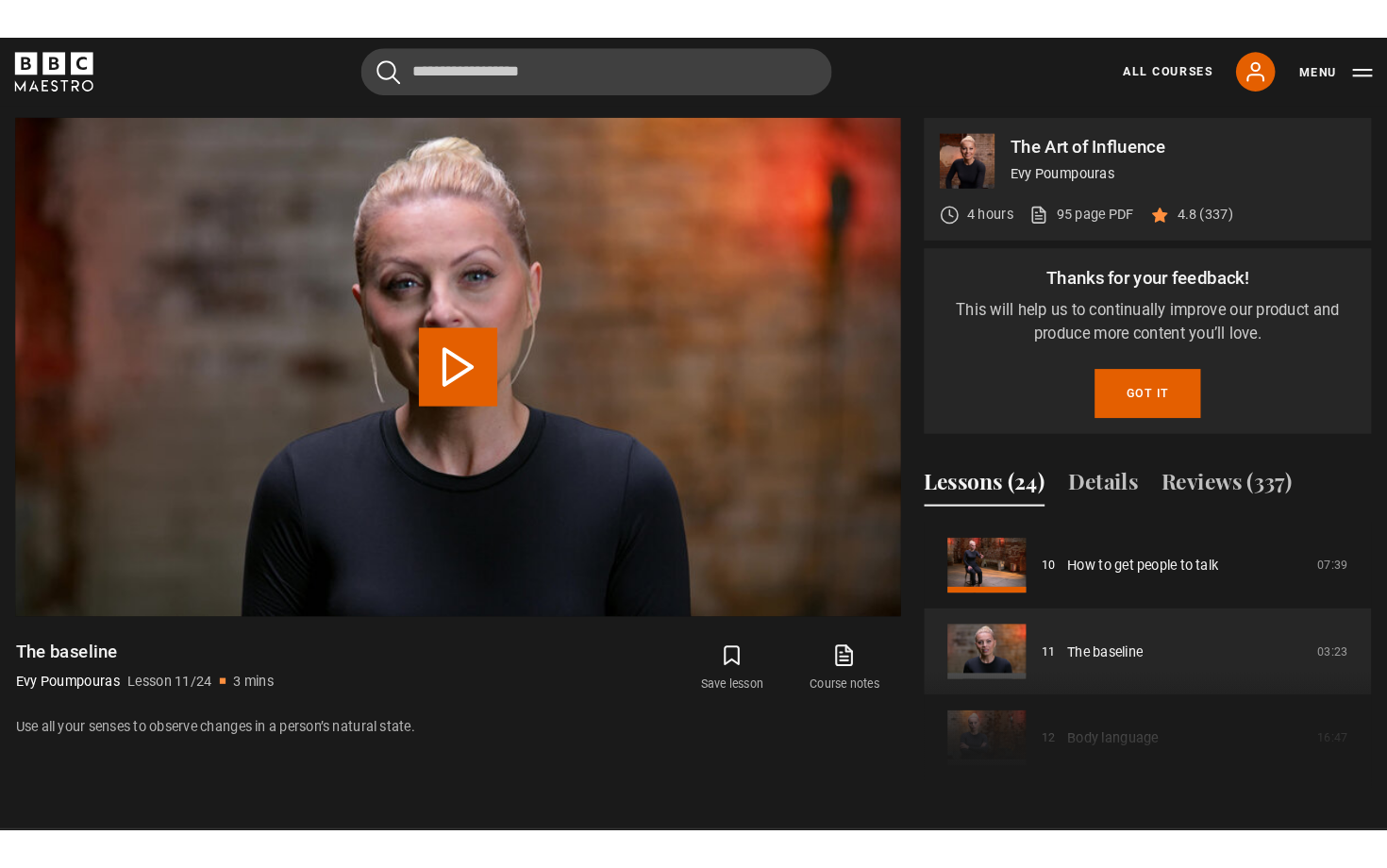 scroll, scrollTop: 839, scrollLeft: 0, axis: vertical 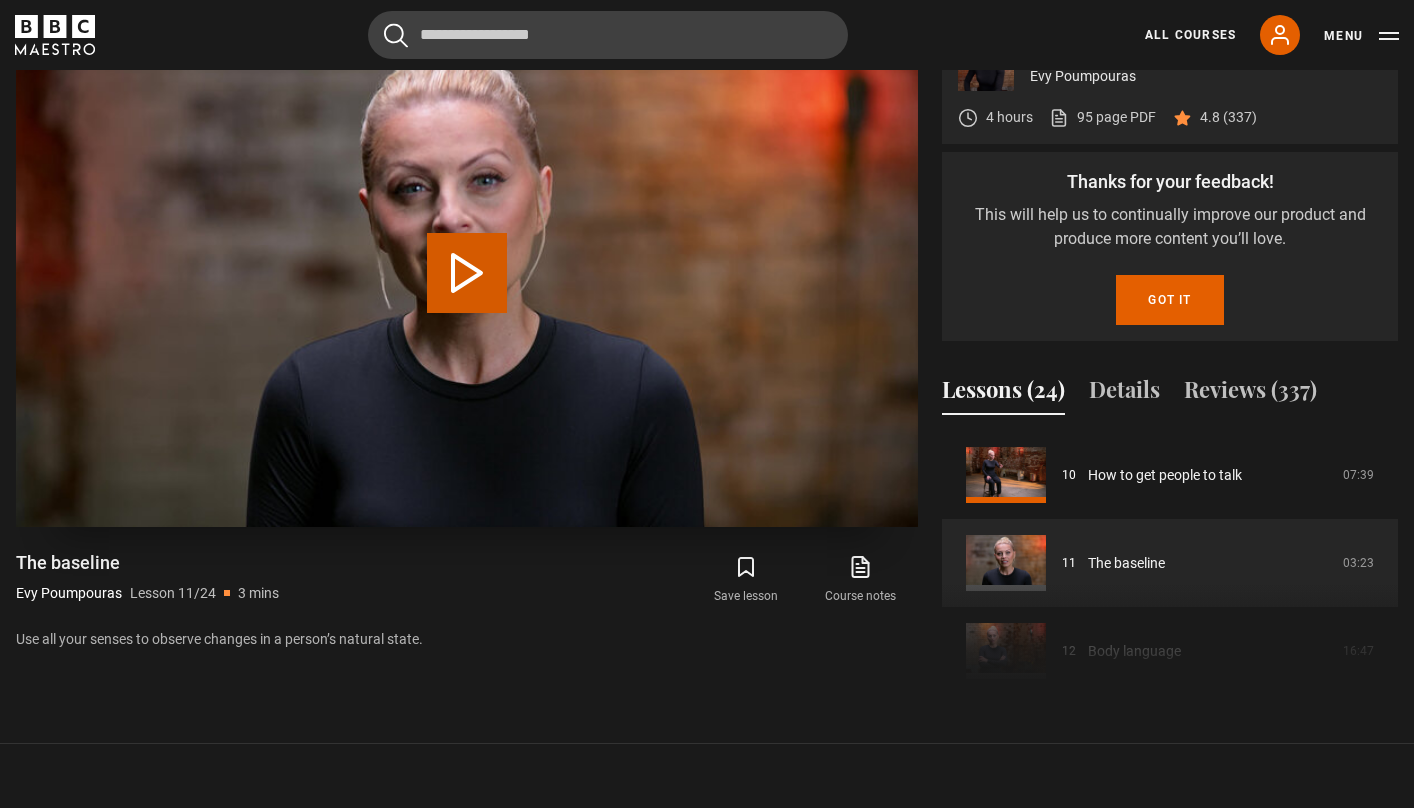 click on "Play Lesson The baseline" at bounding box center (467, 273) 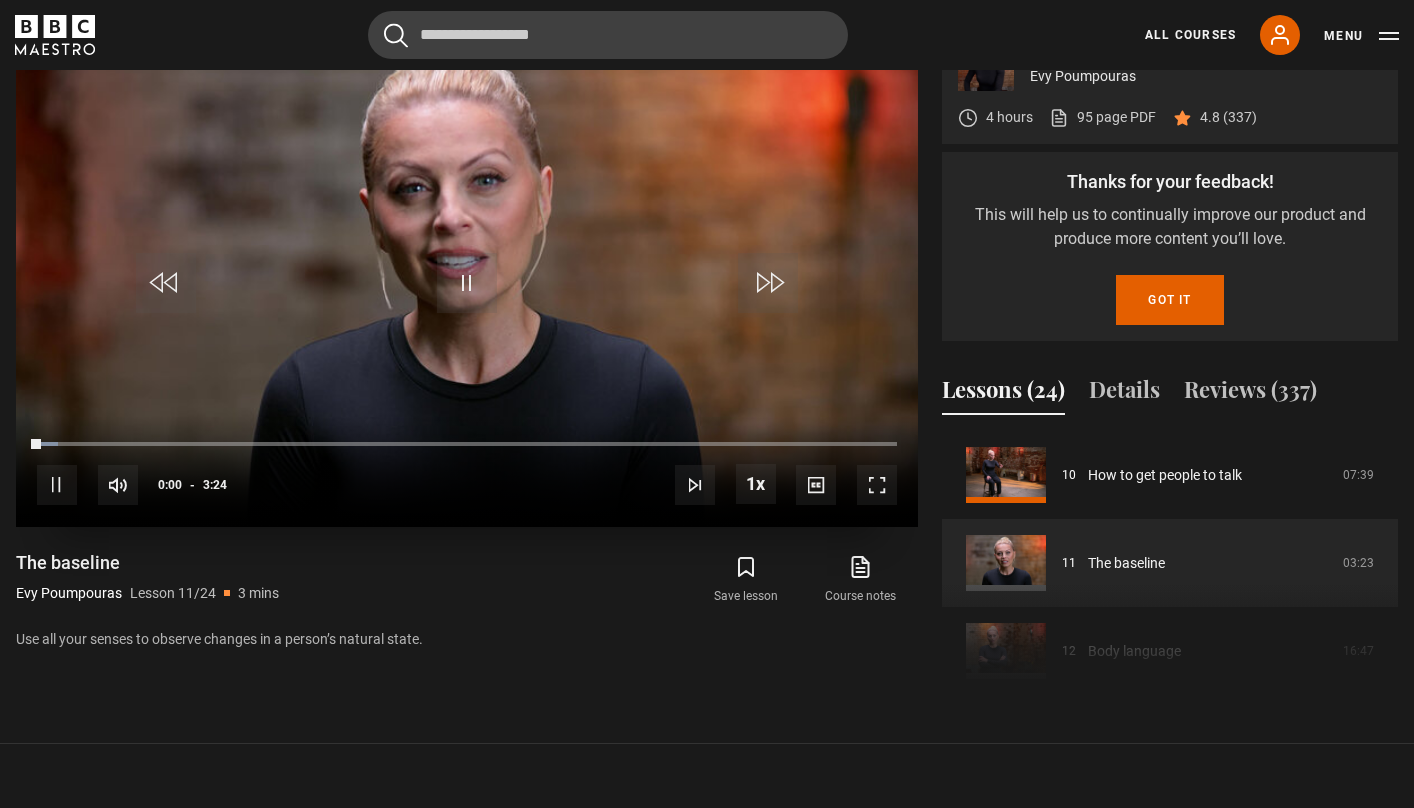 click at bounding box center (877, 485) 